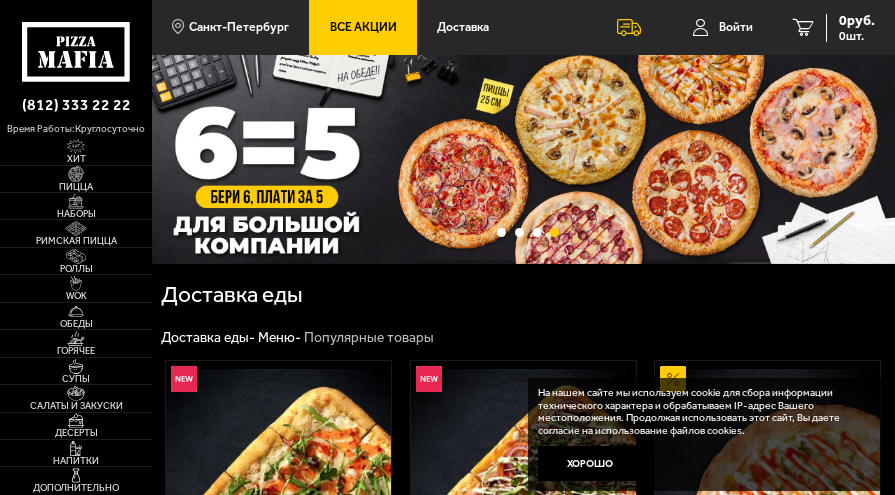 scroll, scrollTop: 0, scrollLeft: 0, axis: both 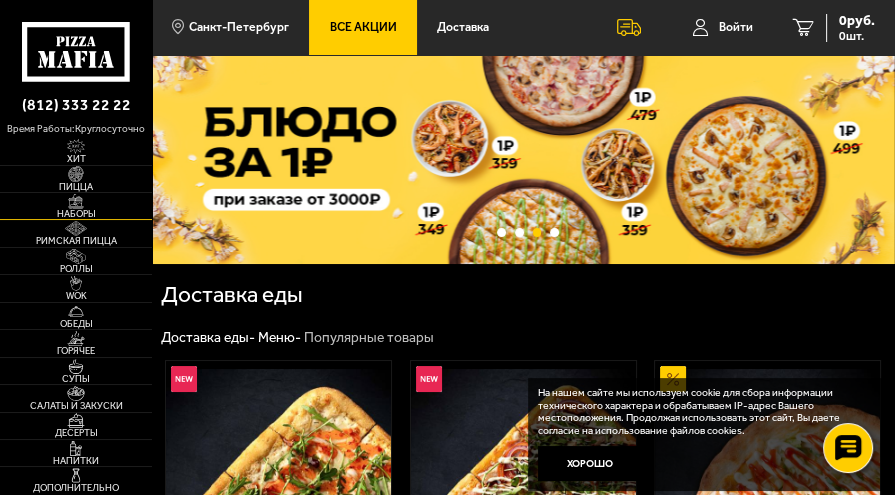 click at bounding box center [76, 201] 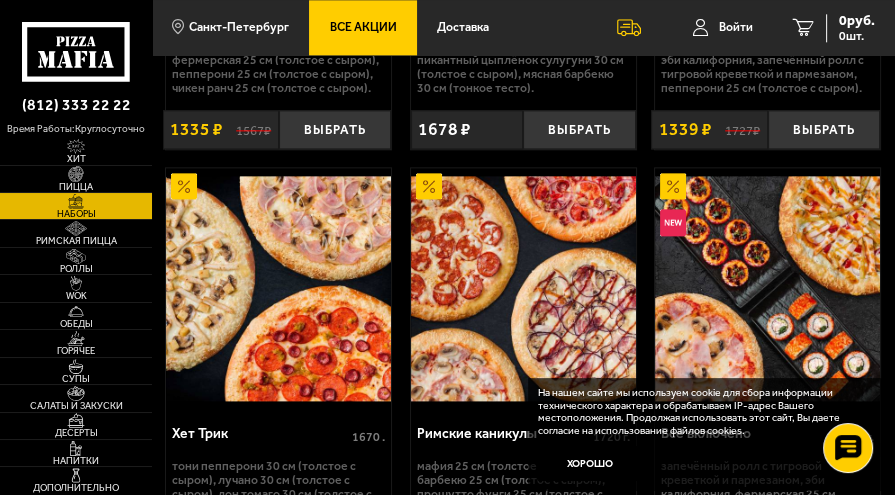 scroll, scrollTop: 2100, scrollLeft: 0, axis: vertical 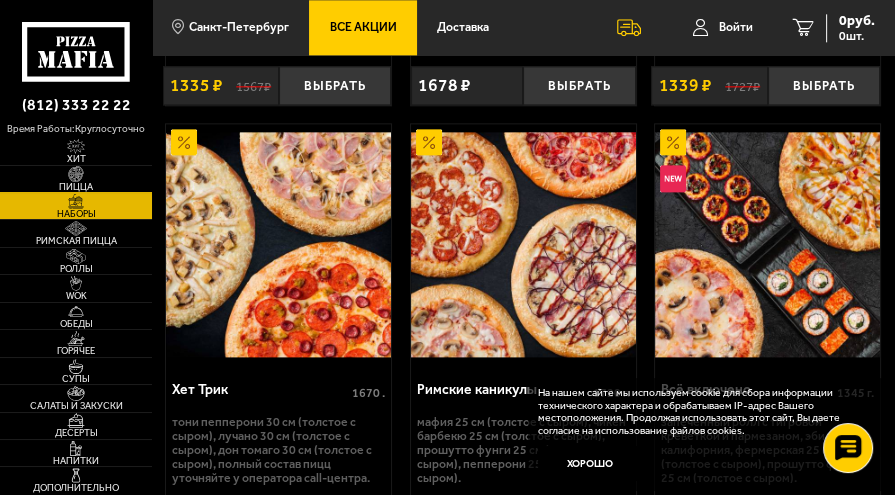 click on "Пицца" at bounding box center [76, 187] 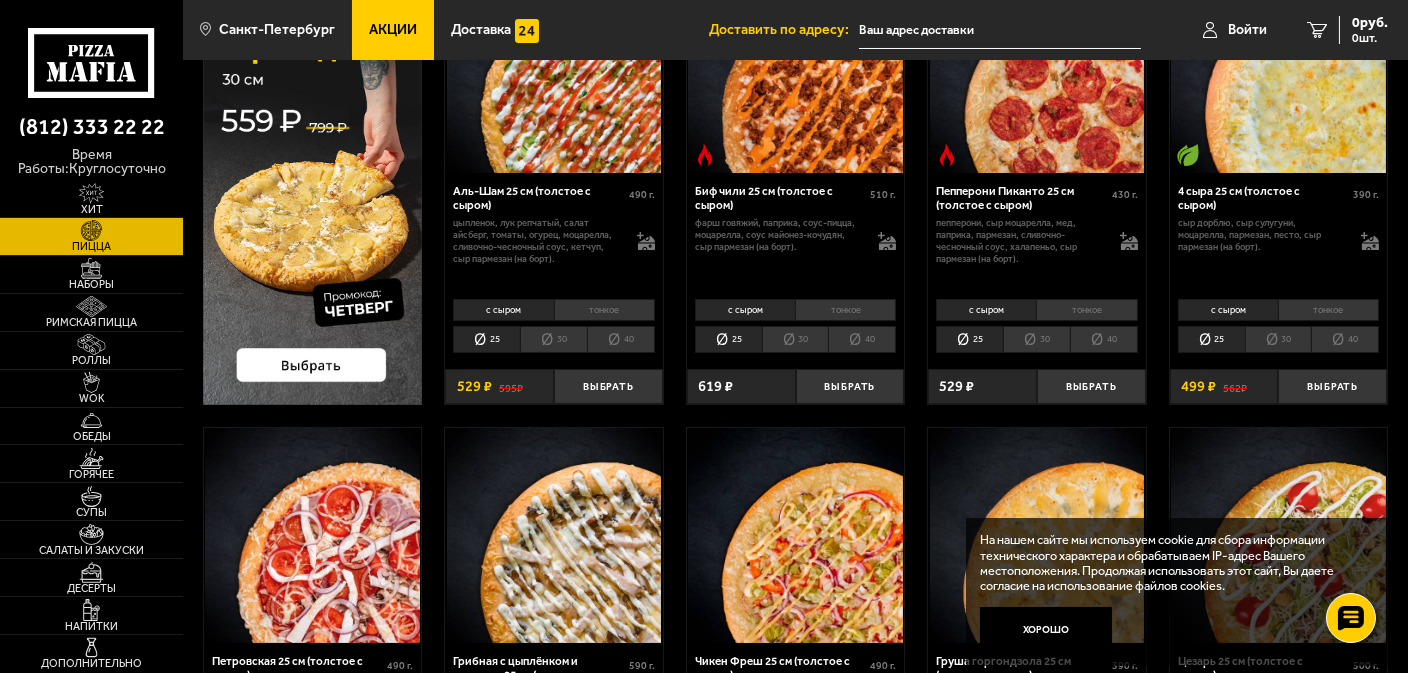 scroll, scrollTop: 0, scrollLeft: 0, axis: both 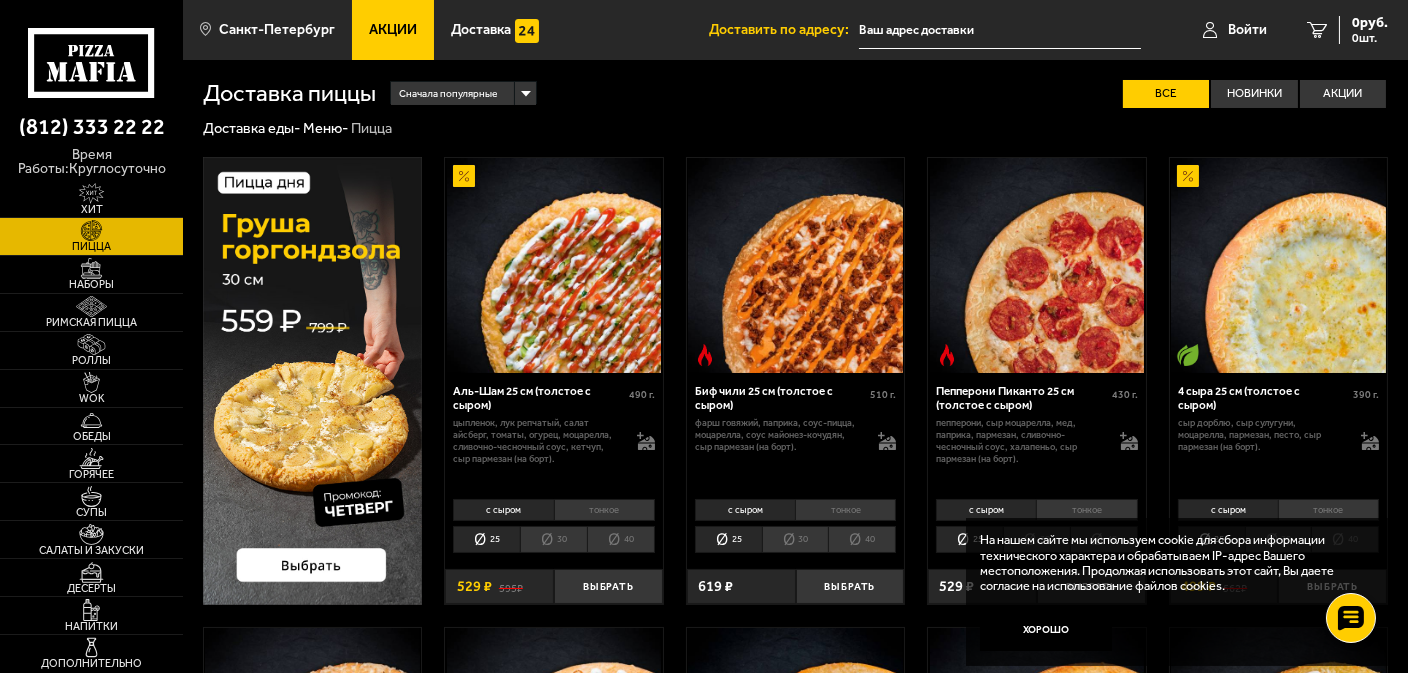 click at bounding box center (553, 265) 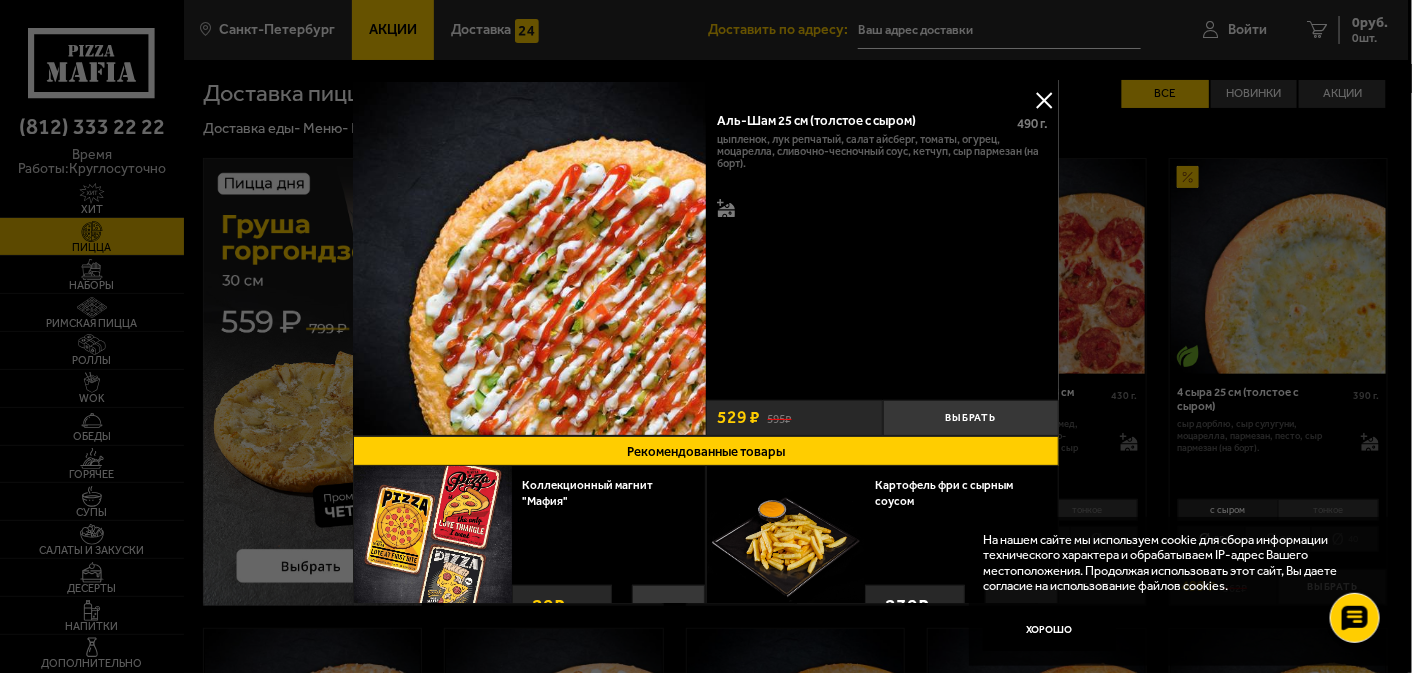 click at bounding box center [1044, 100] 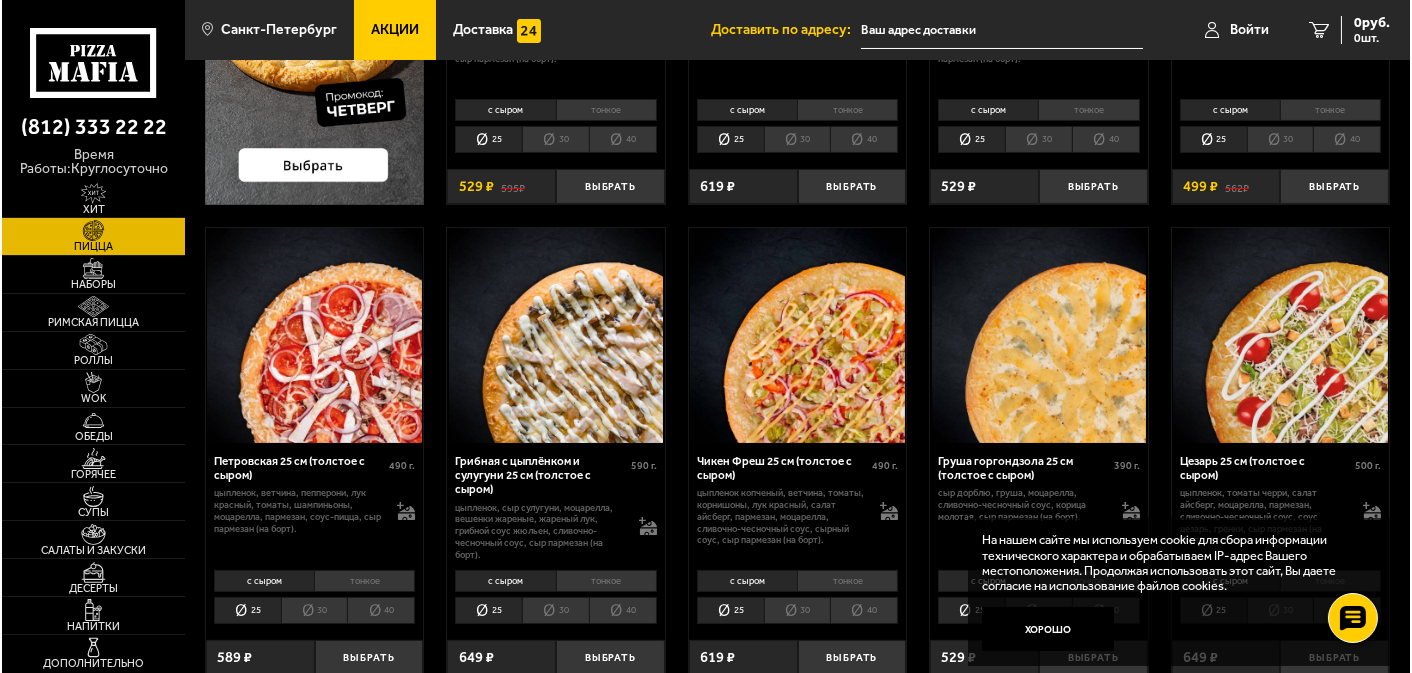 scroll, scrollTop: 500, scrollLeft: 0, axis: vertical 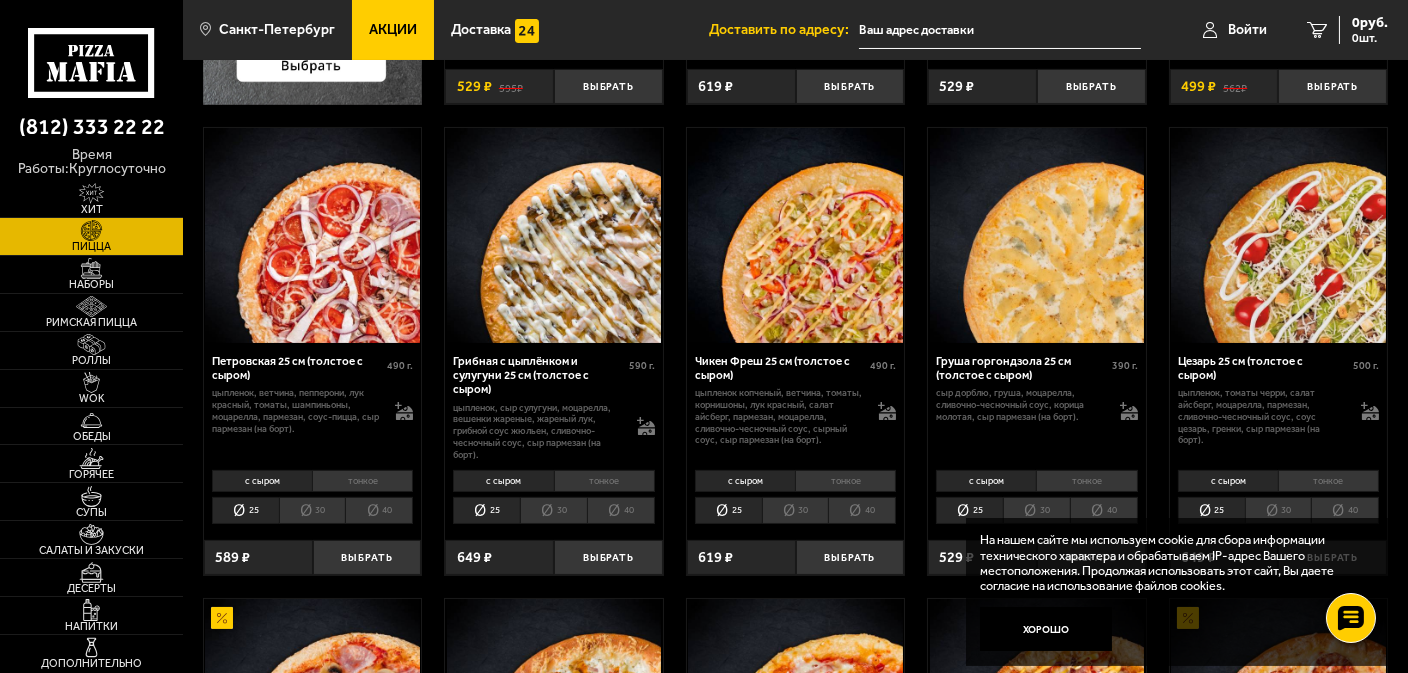 click at bounding box center [1278, 235] 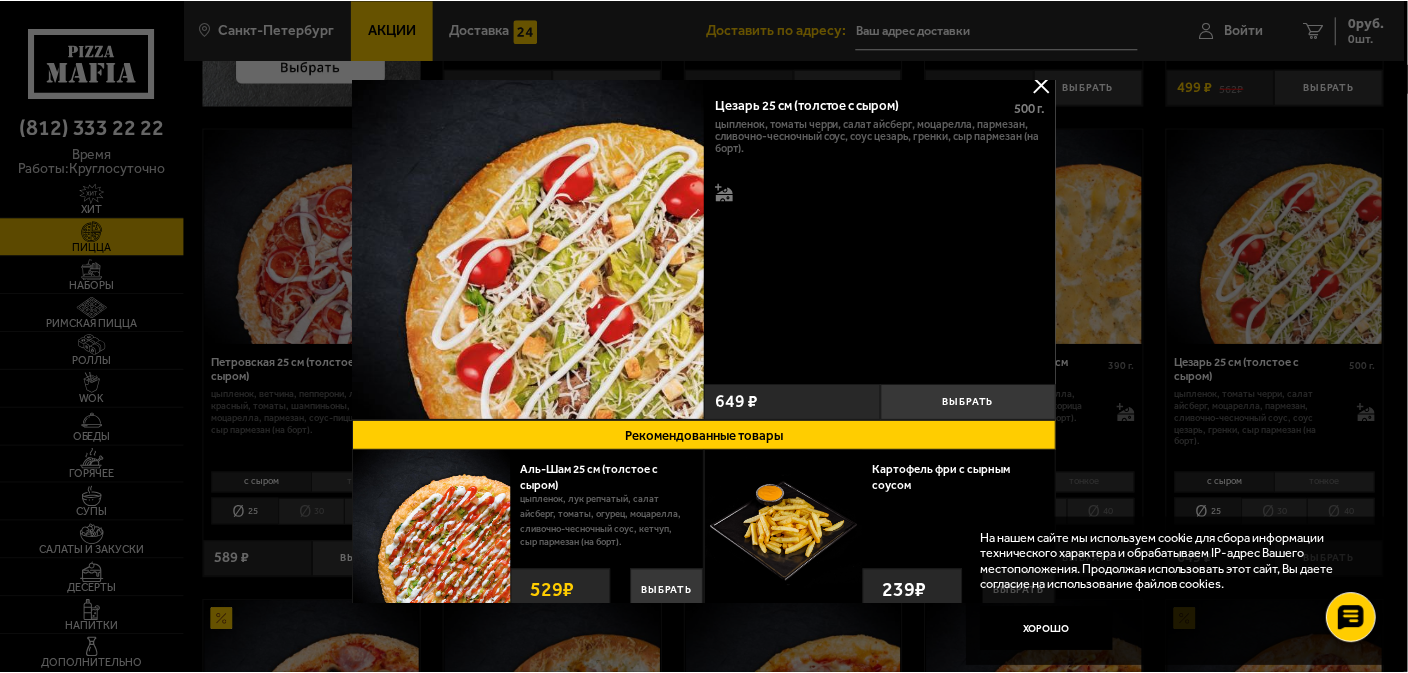 scroll, scrollTop: 0, scrollLeft: 0, axis: both 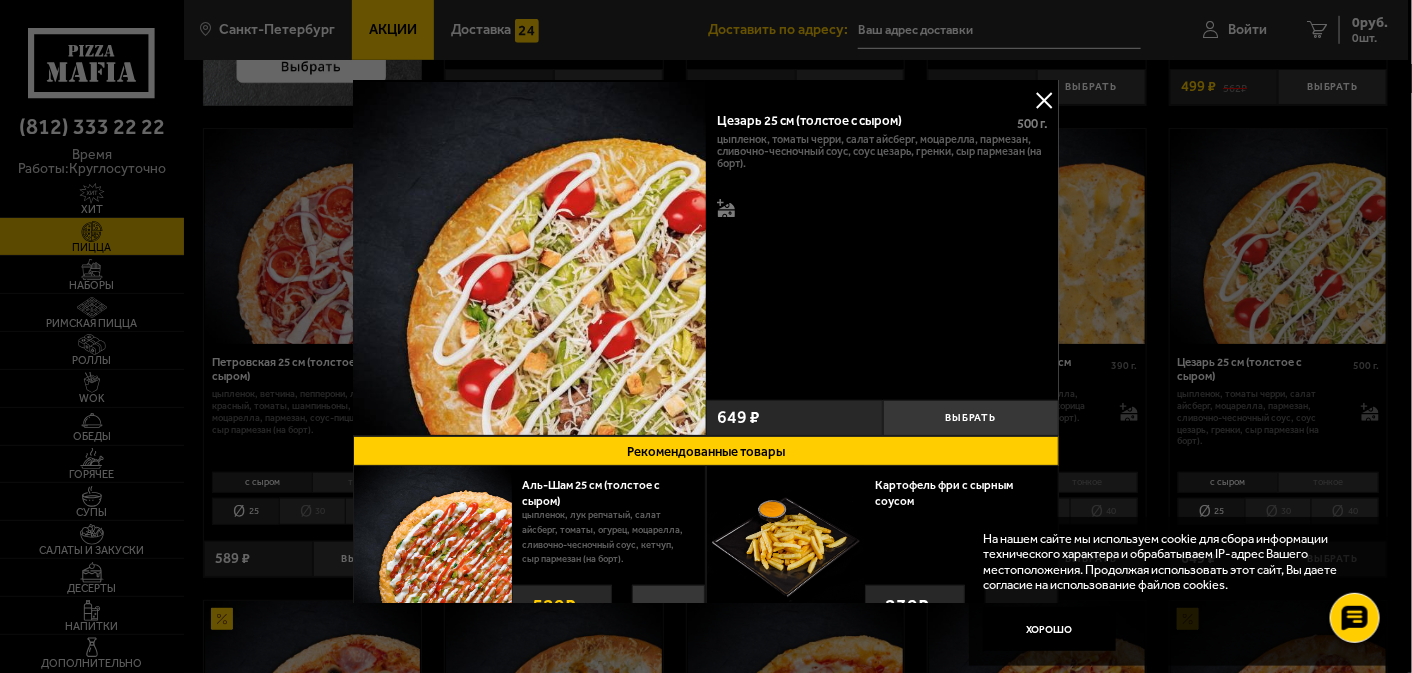 click at bounding box center [529, 258] 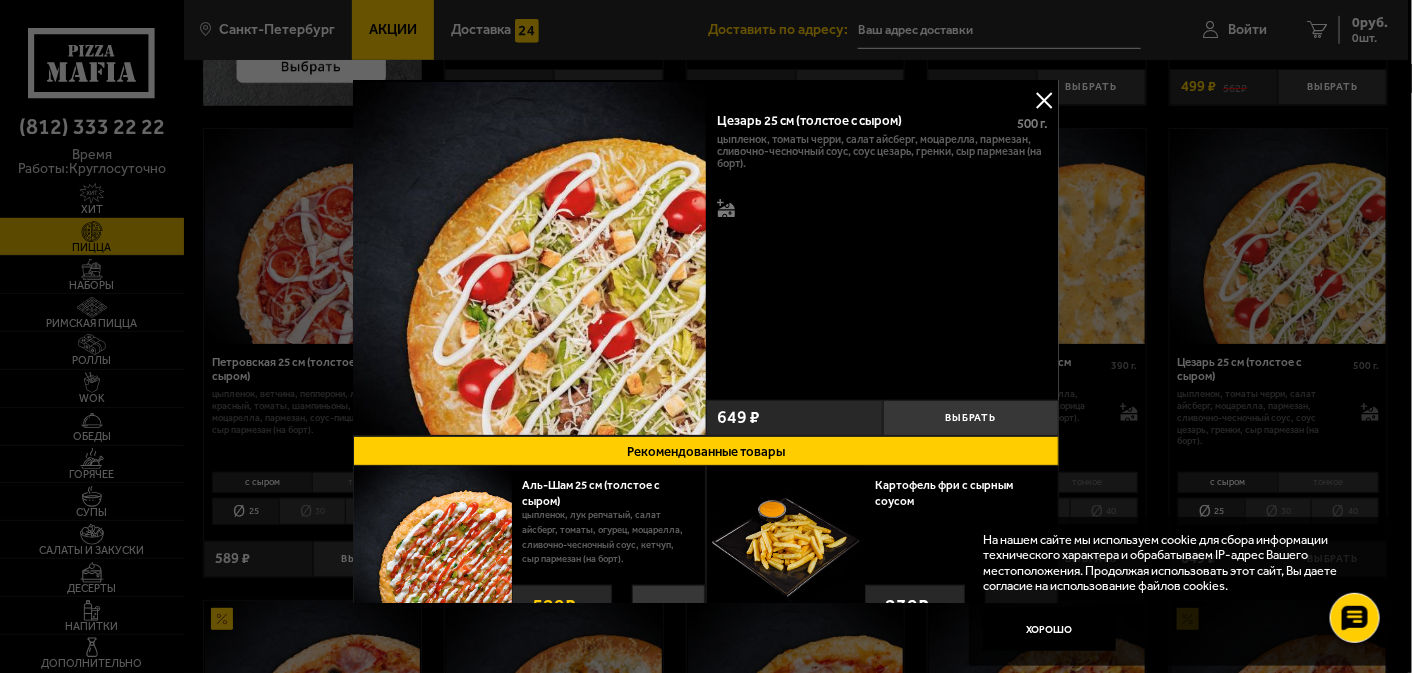 click at bounding box center (1044, 100) 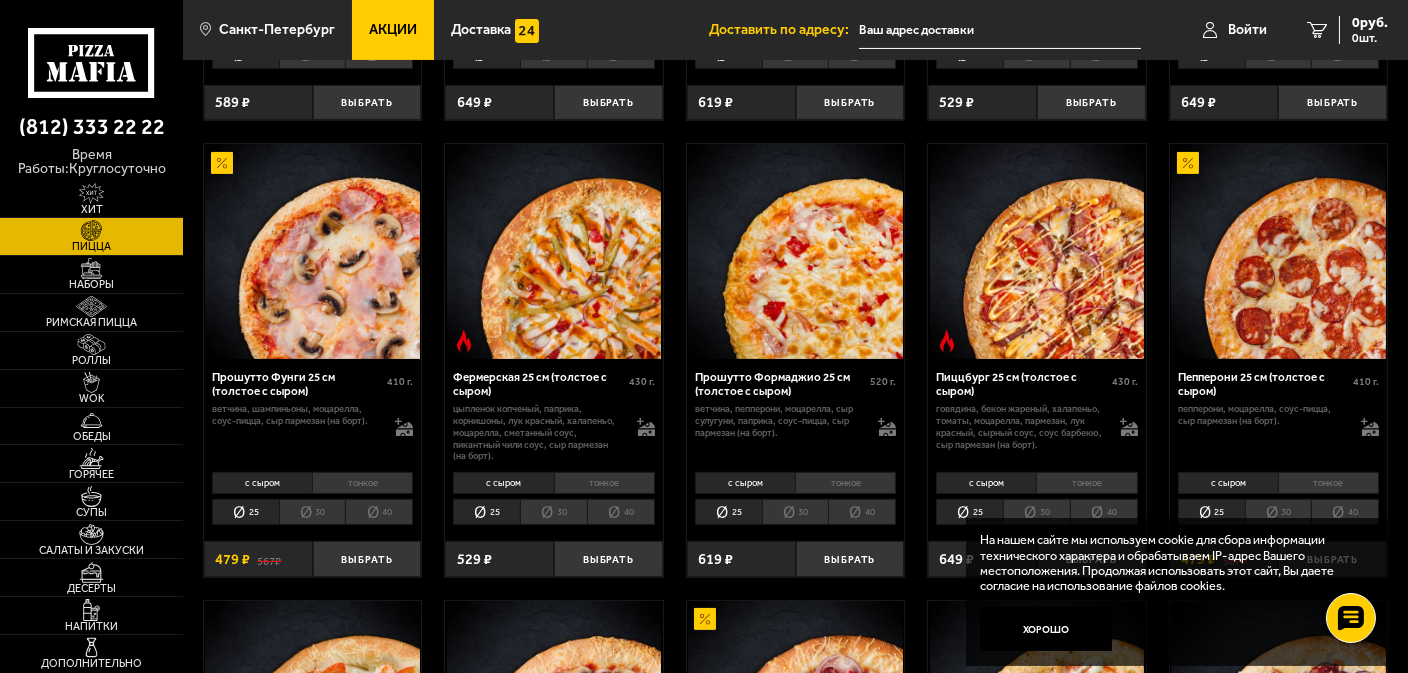 scroll, scrollTop: 900, scrollLeft: 0, axis: vertical 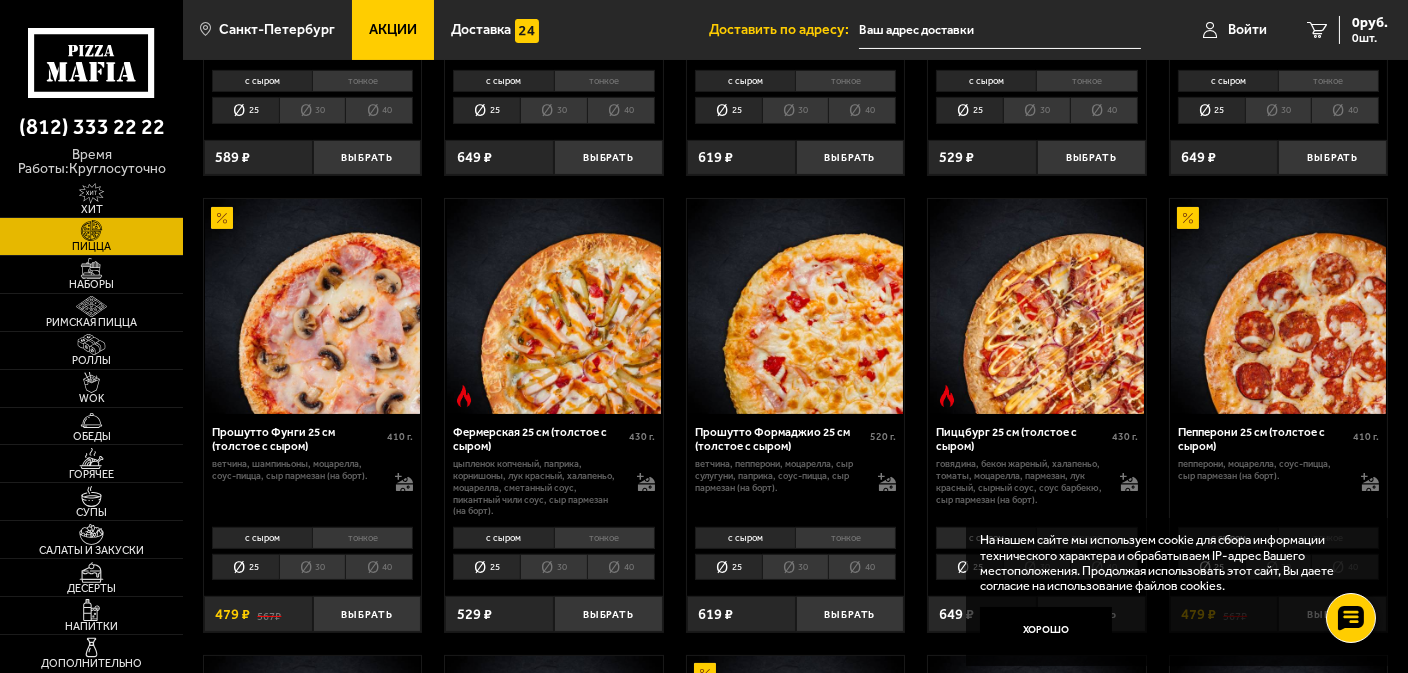 click at bounding box center (553, 306) 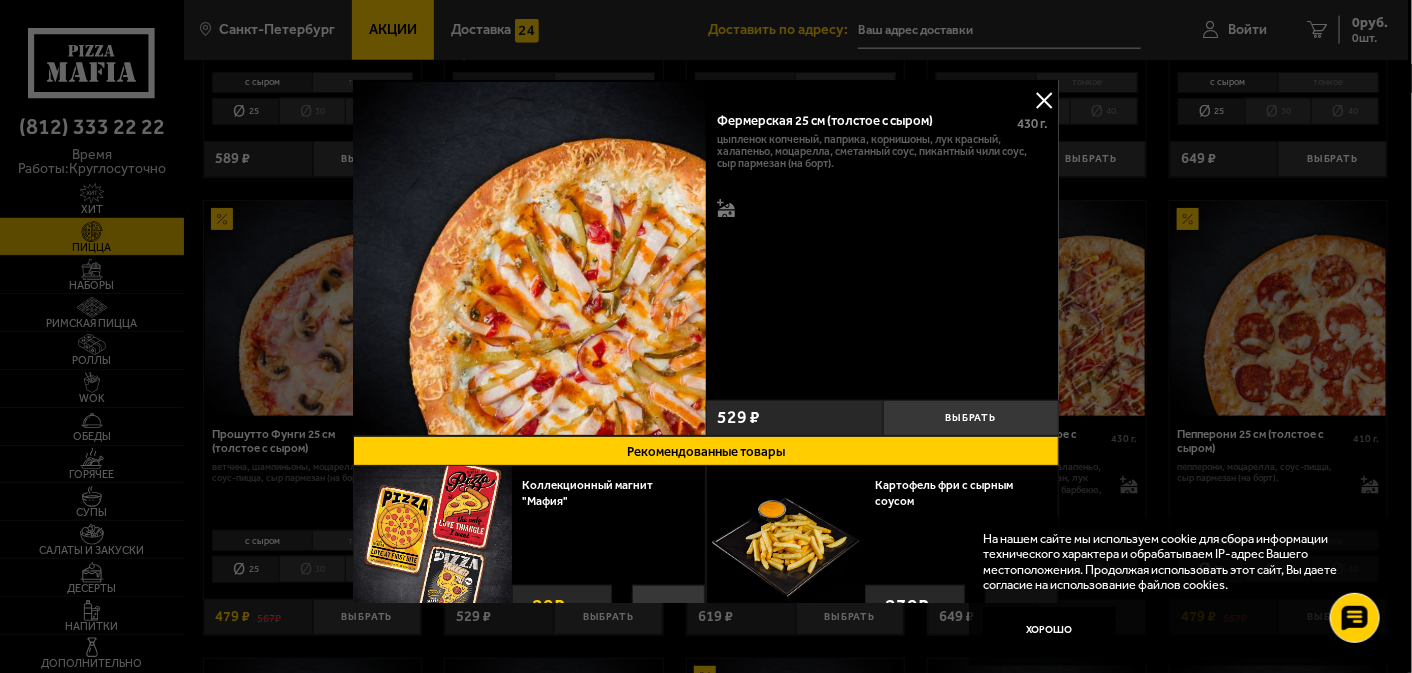 click at bounding box center (1044, 100) 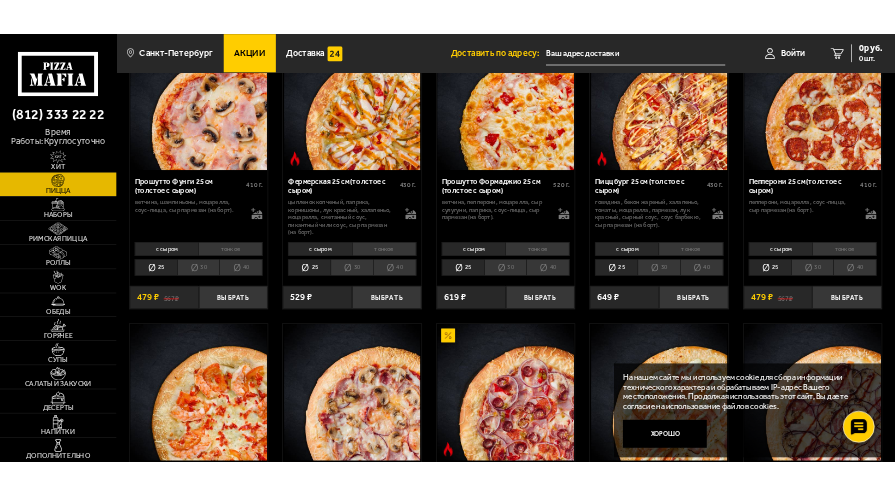 scroll, scrollTop: 1200, scrollLeft: 0, axis: vertical 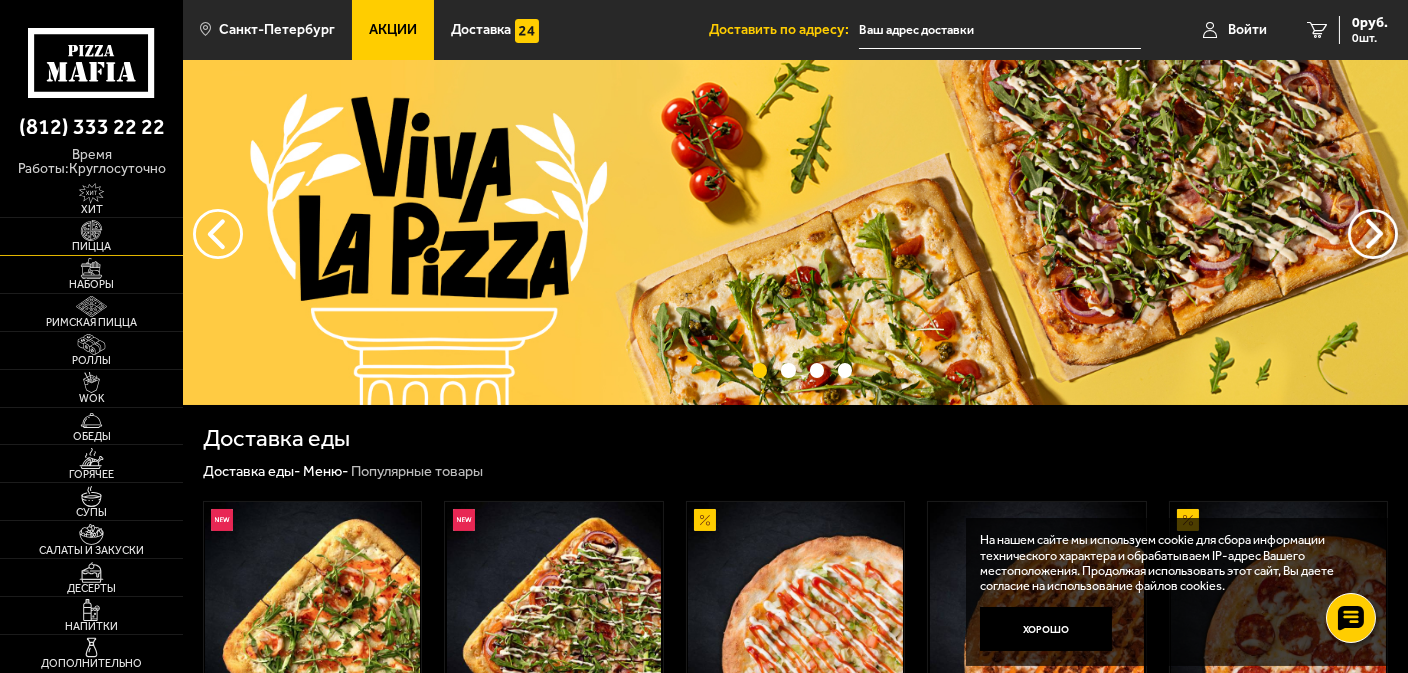 click on "Пицца" at bounding box center (91, 246) 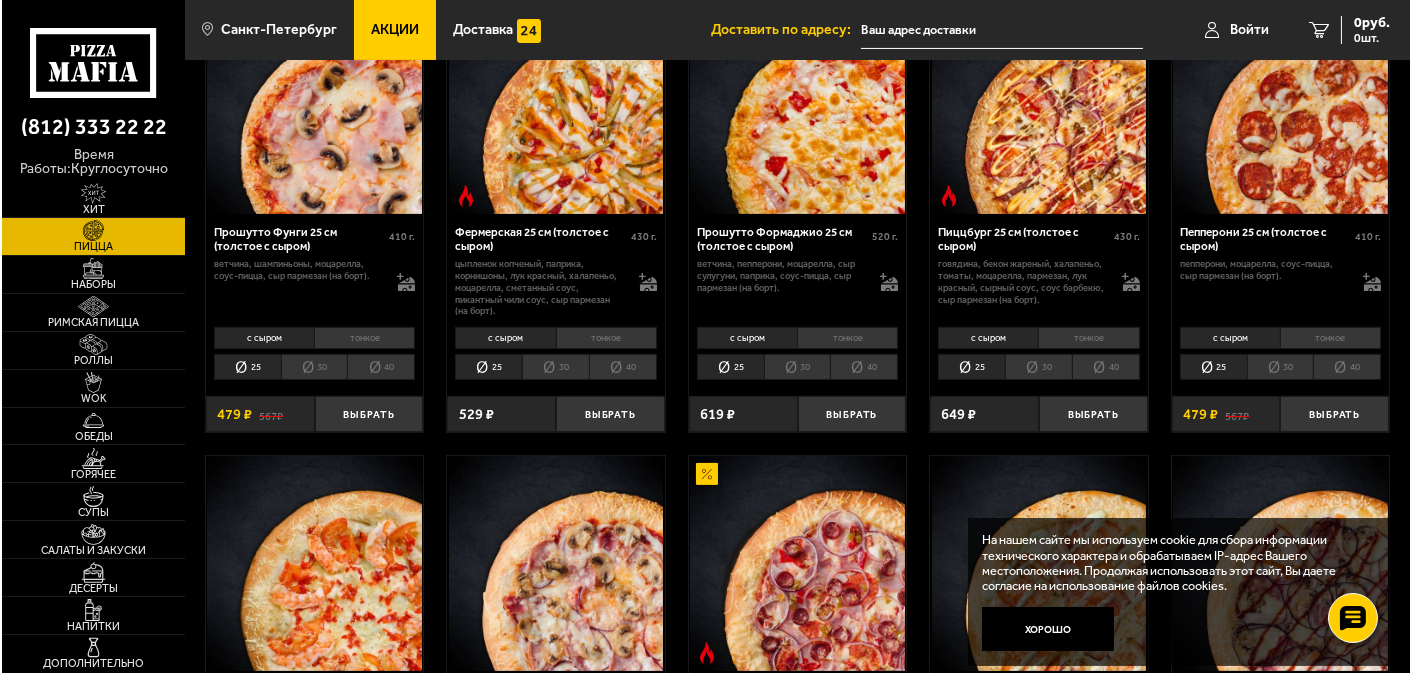 scroll, scrollTop: 1200, scrollLeft: 0, axis: vertical 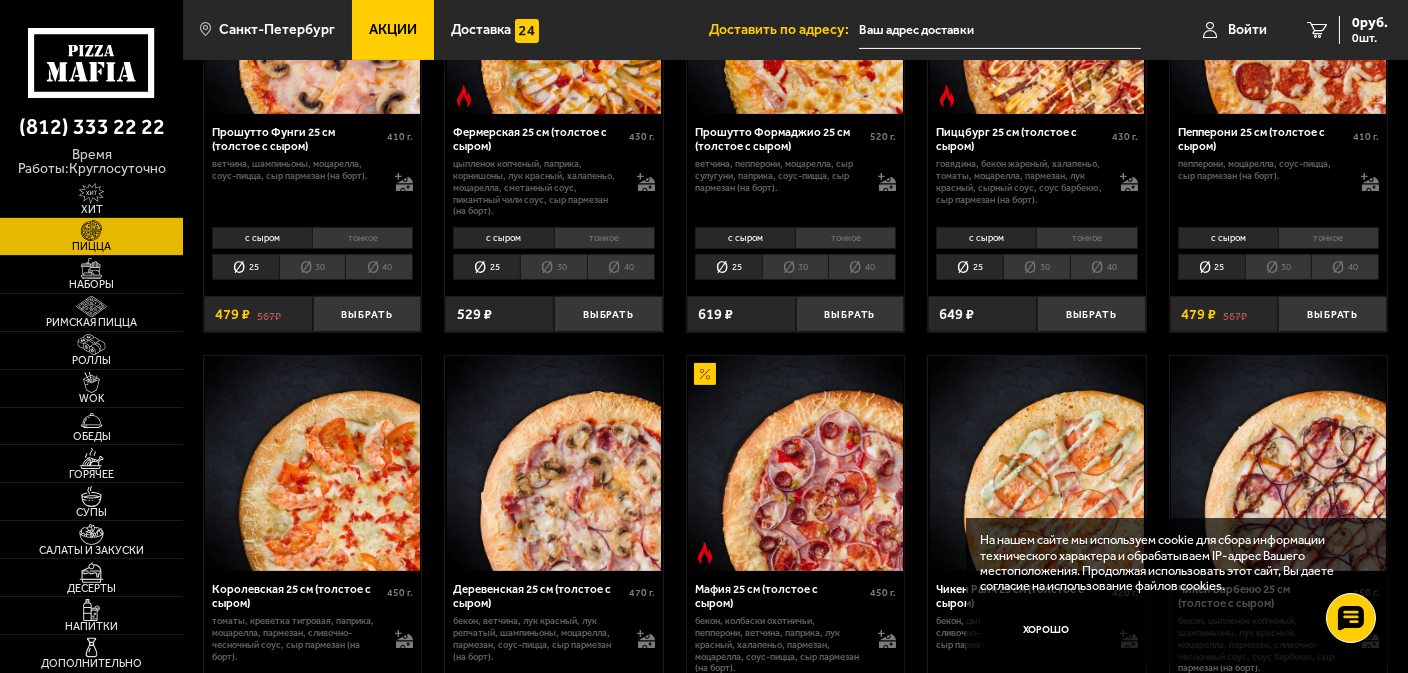 click at bounding box center [312, 463] 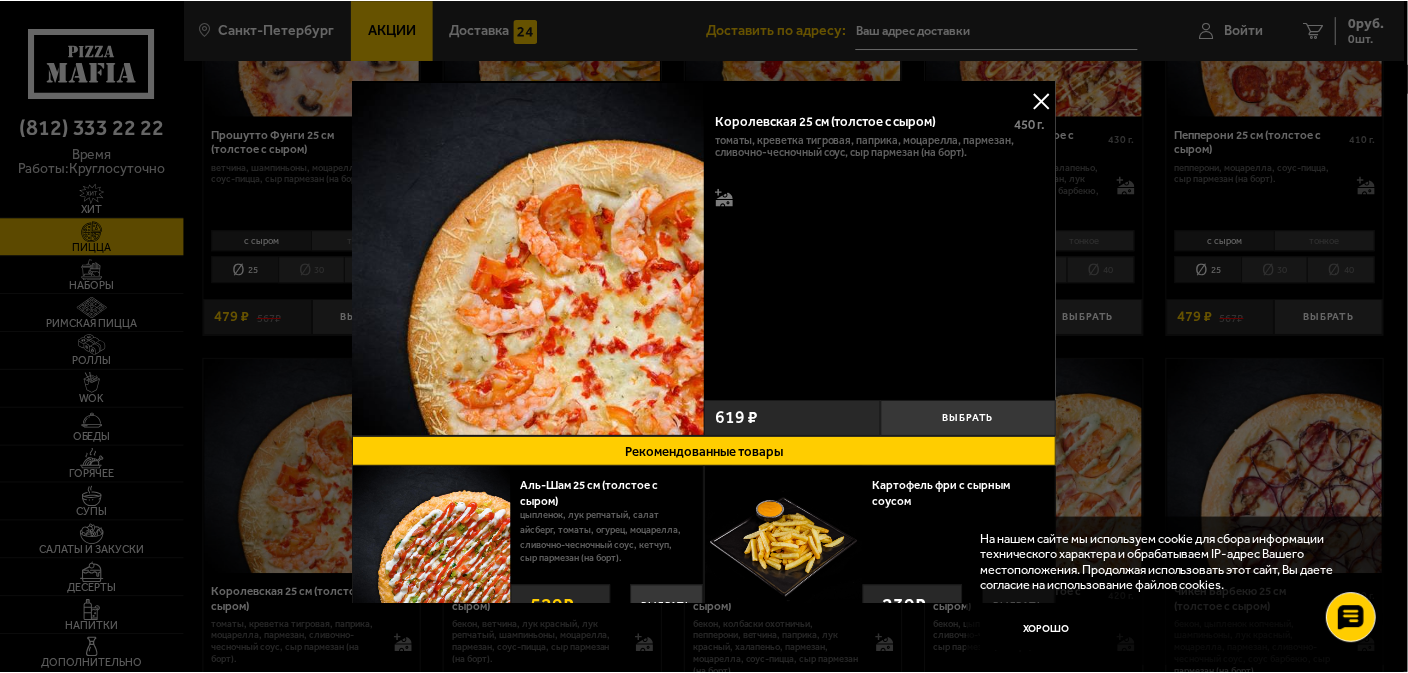scroll, scrollTop: 50, scrollLeft: 0, axis: vertical 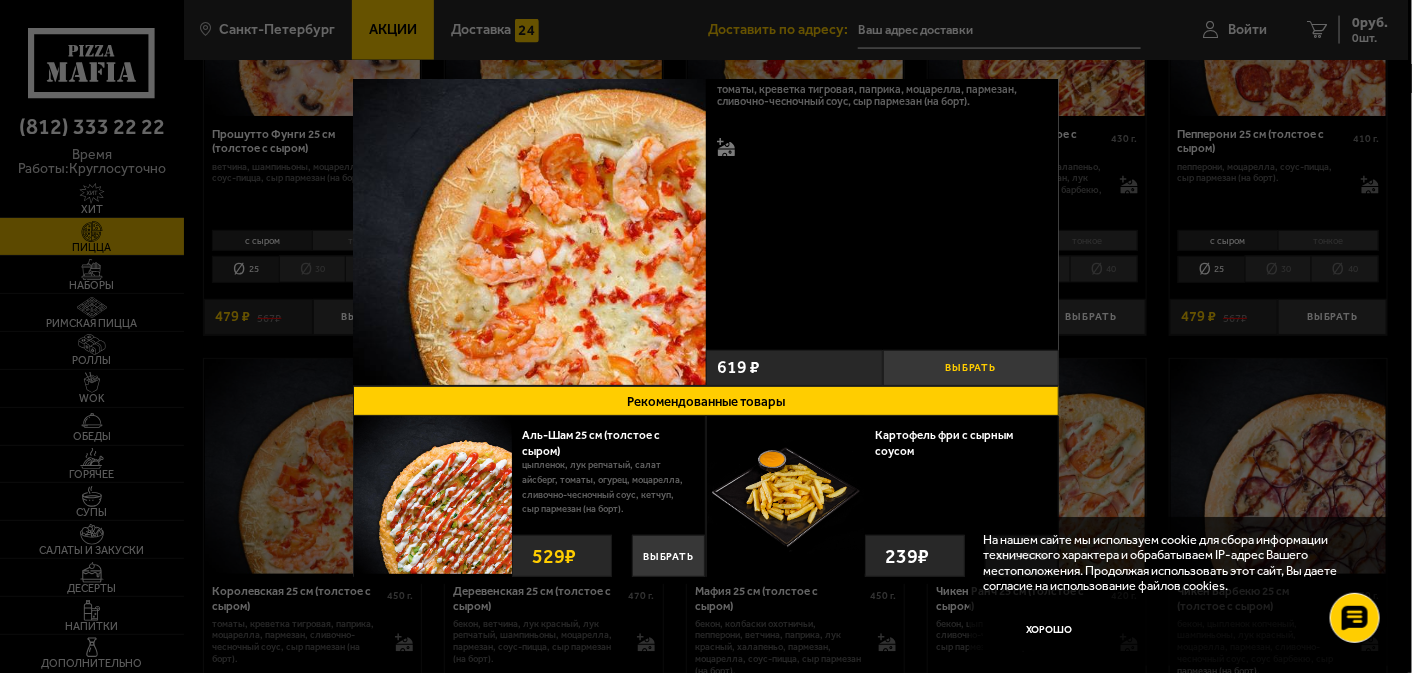 click on "Выбрать" at bounding box center (971, 368) 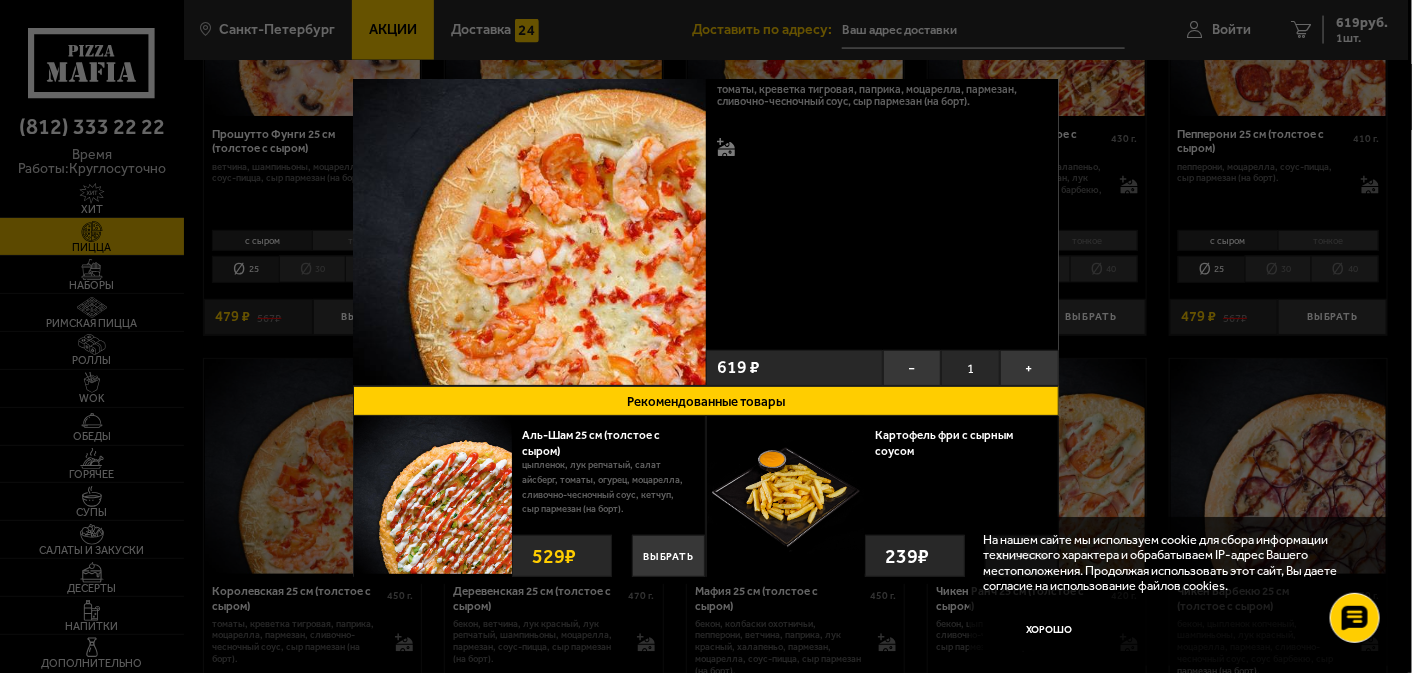 click at bounding box center (706, 336) 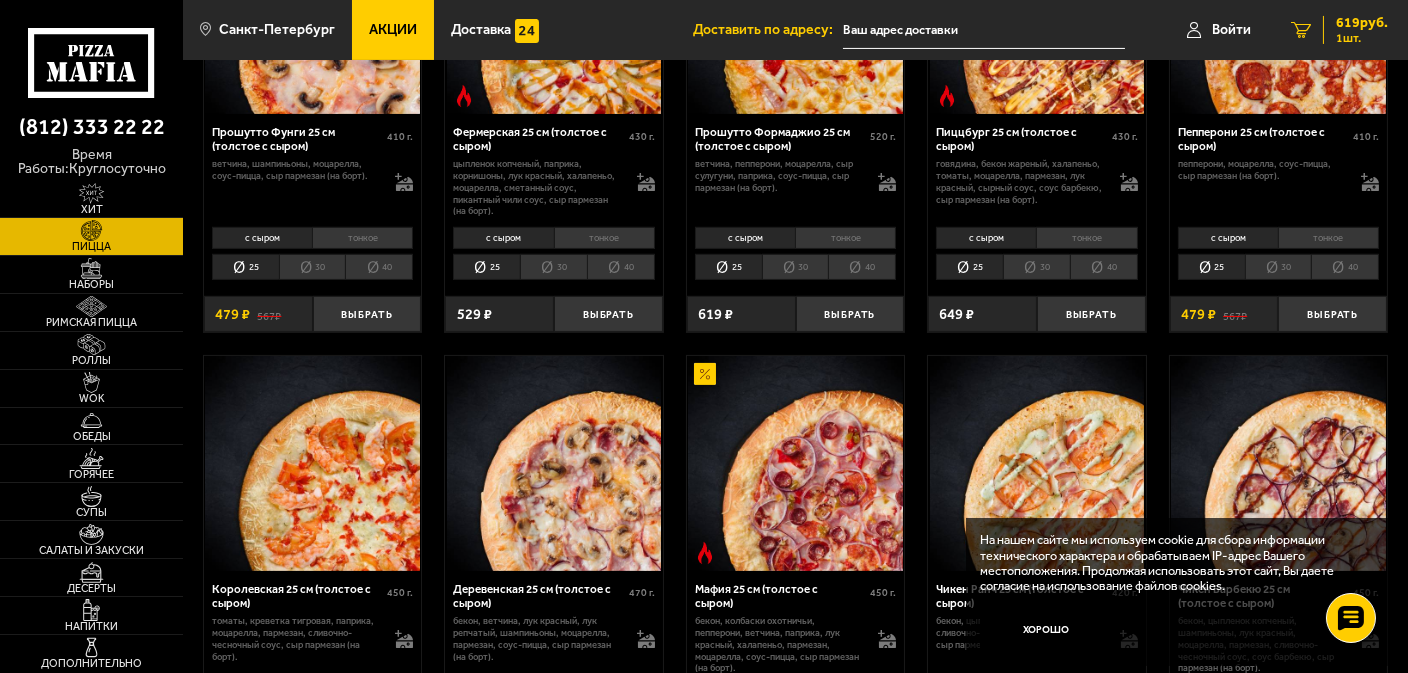 click on "619  руб." at bounding box center [1362, 23] 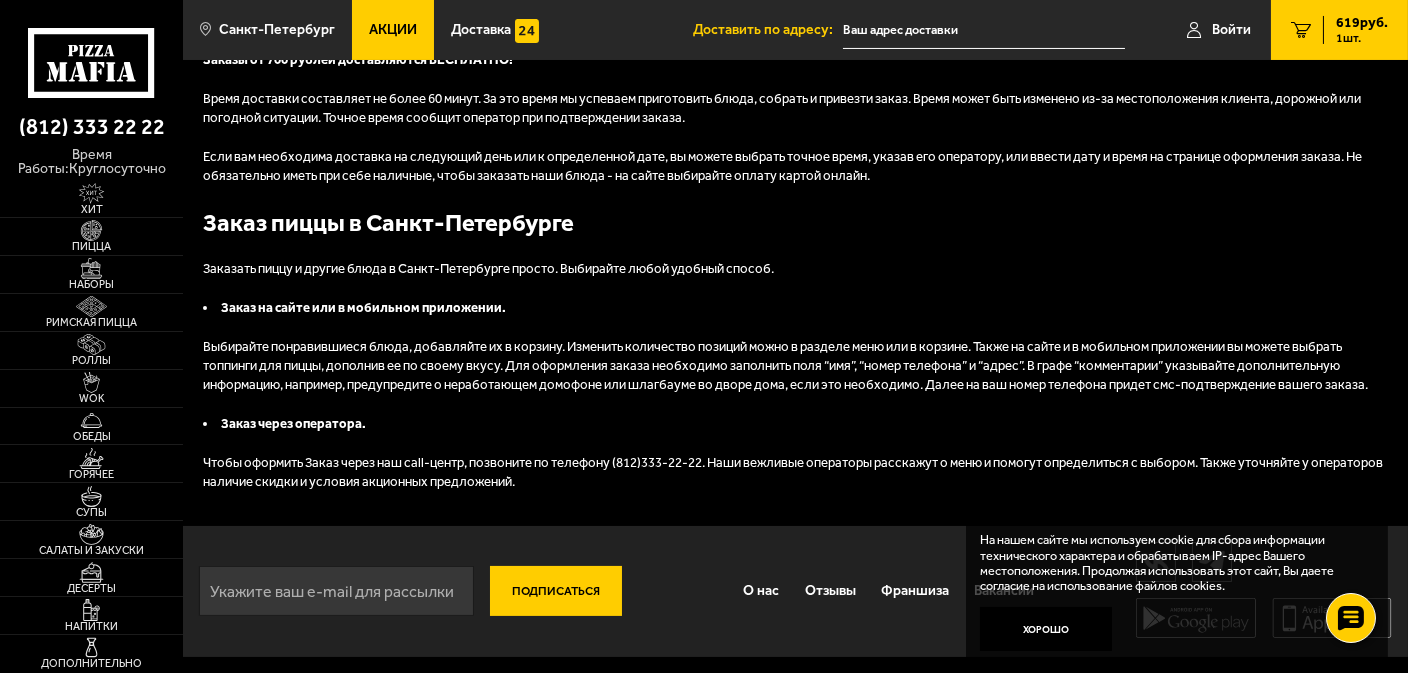 scroll, scrollTop: 0, scrollLeft: 0, axis: both 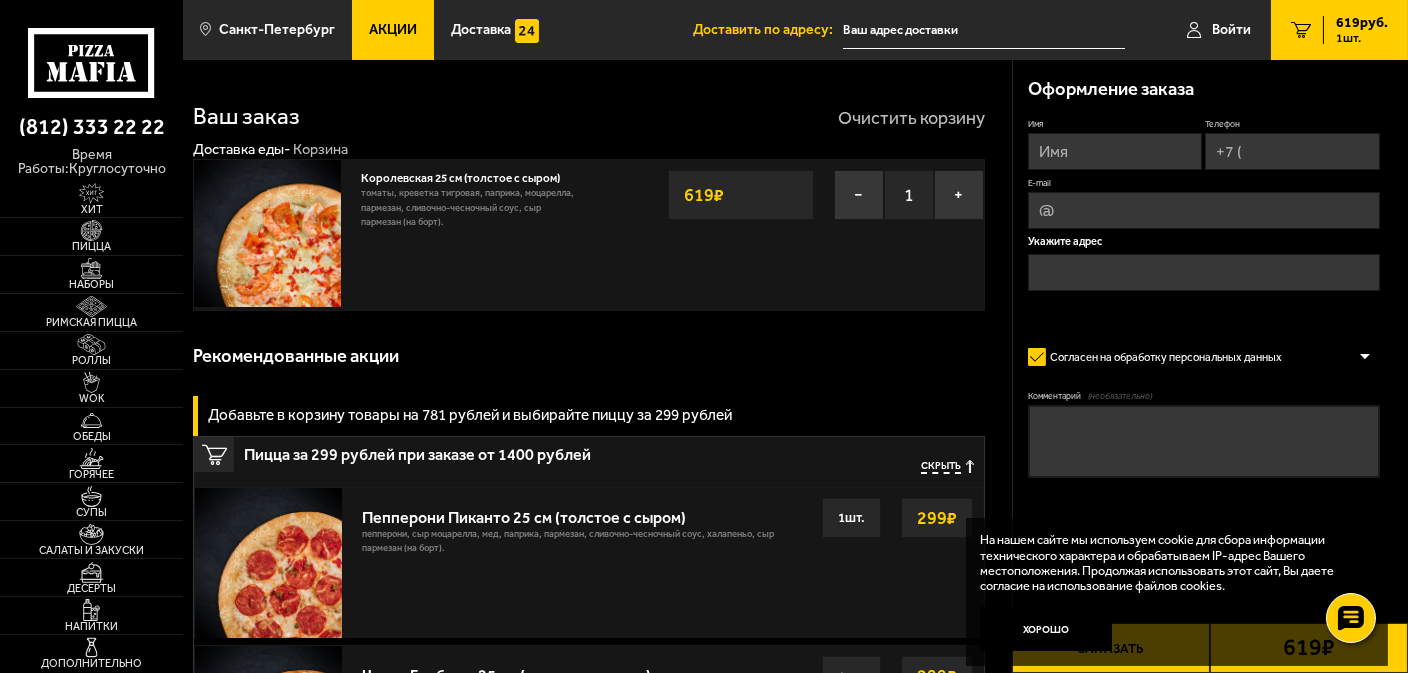 click on "Очистить корзину" at bounding box center [911, 118] 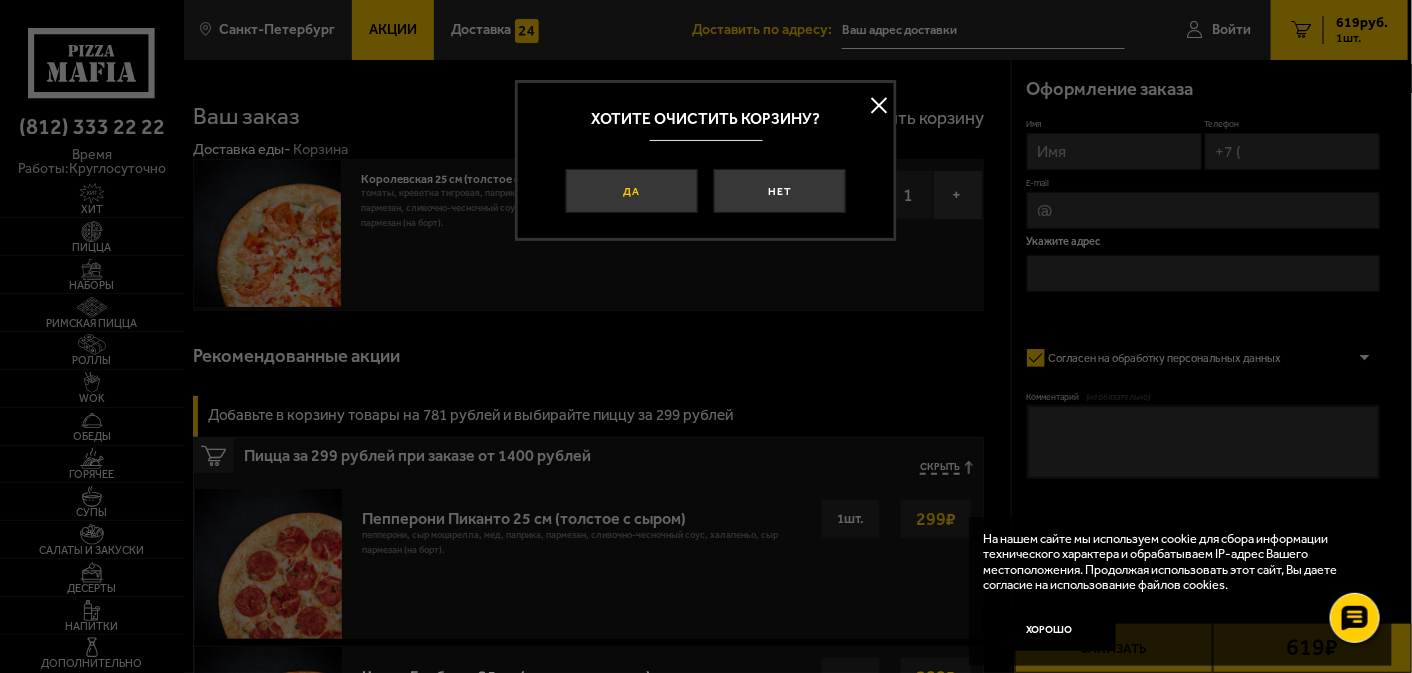 click on "Да" at bounding box center (632, 191) 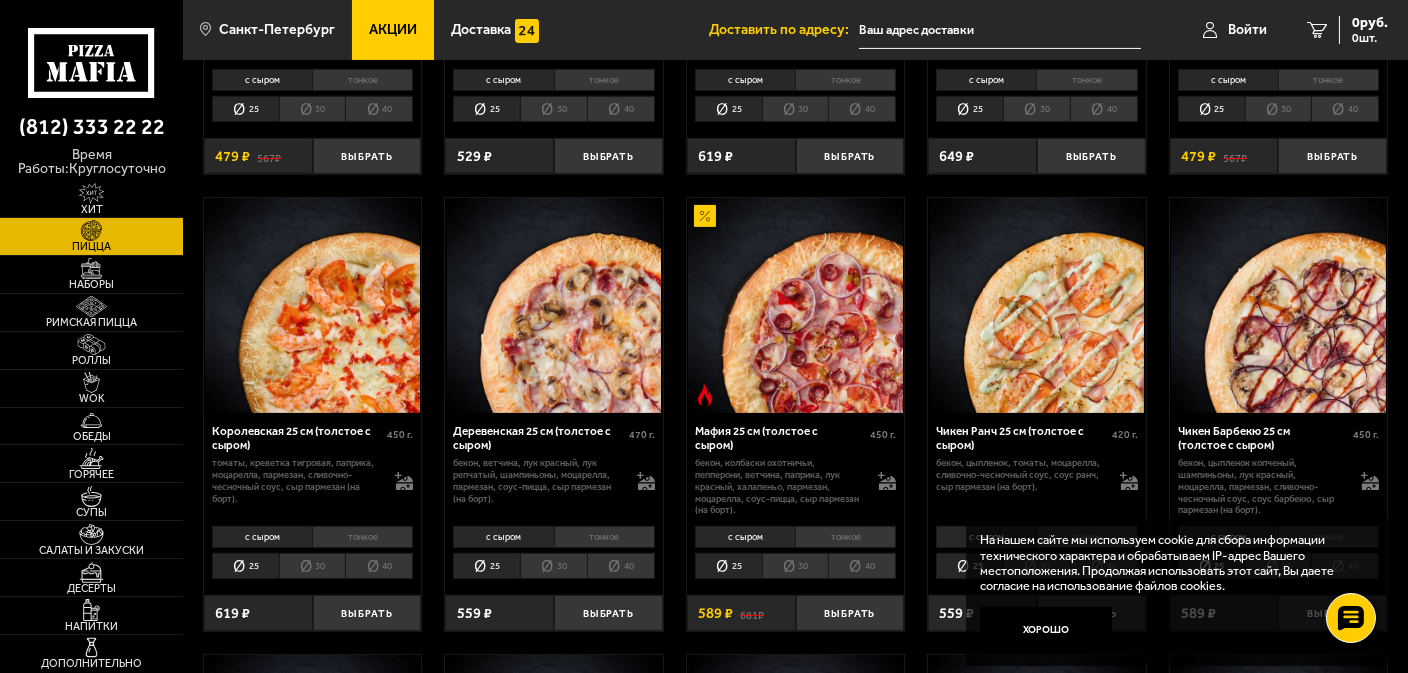 scroll, scrollTop: 1400, scrollLeft: 0, axis: vertical 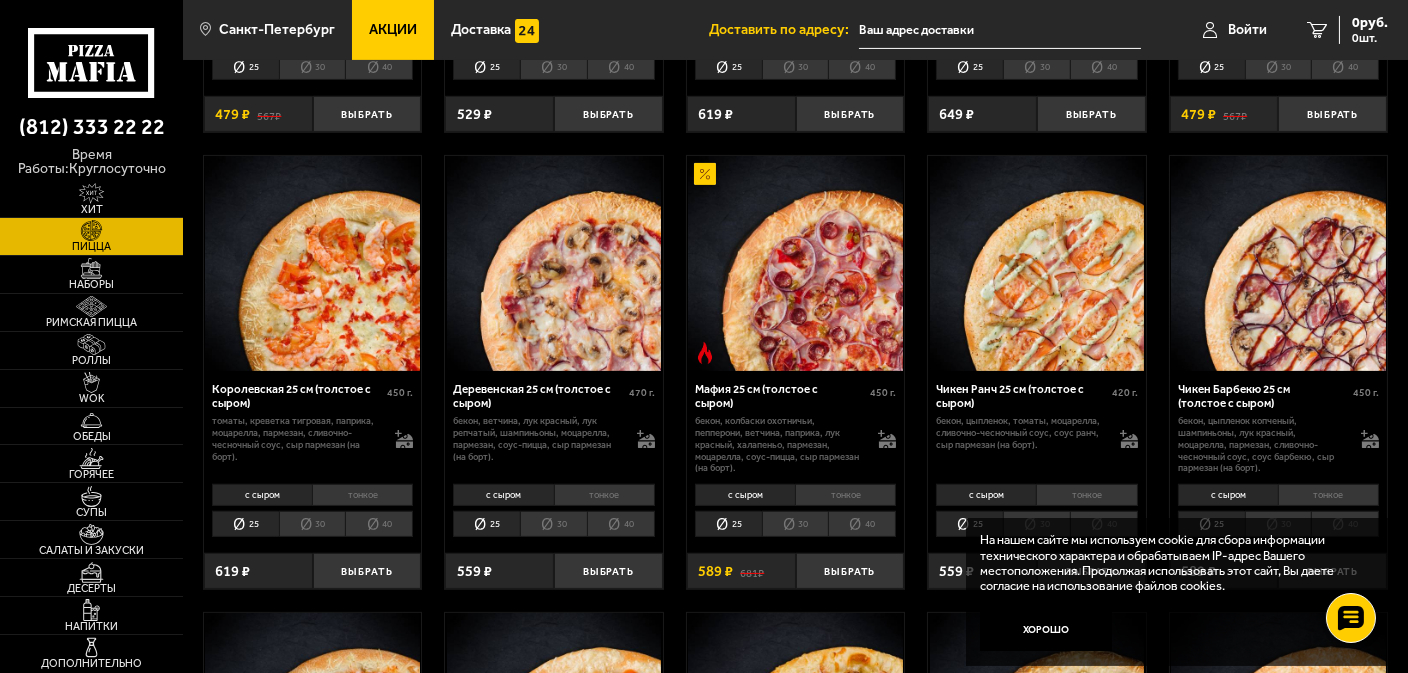 click on "40" at bounding box center (379, 524) 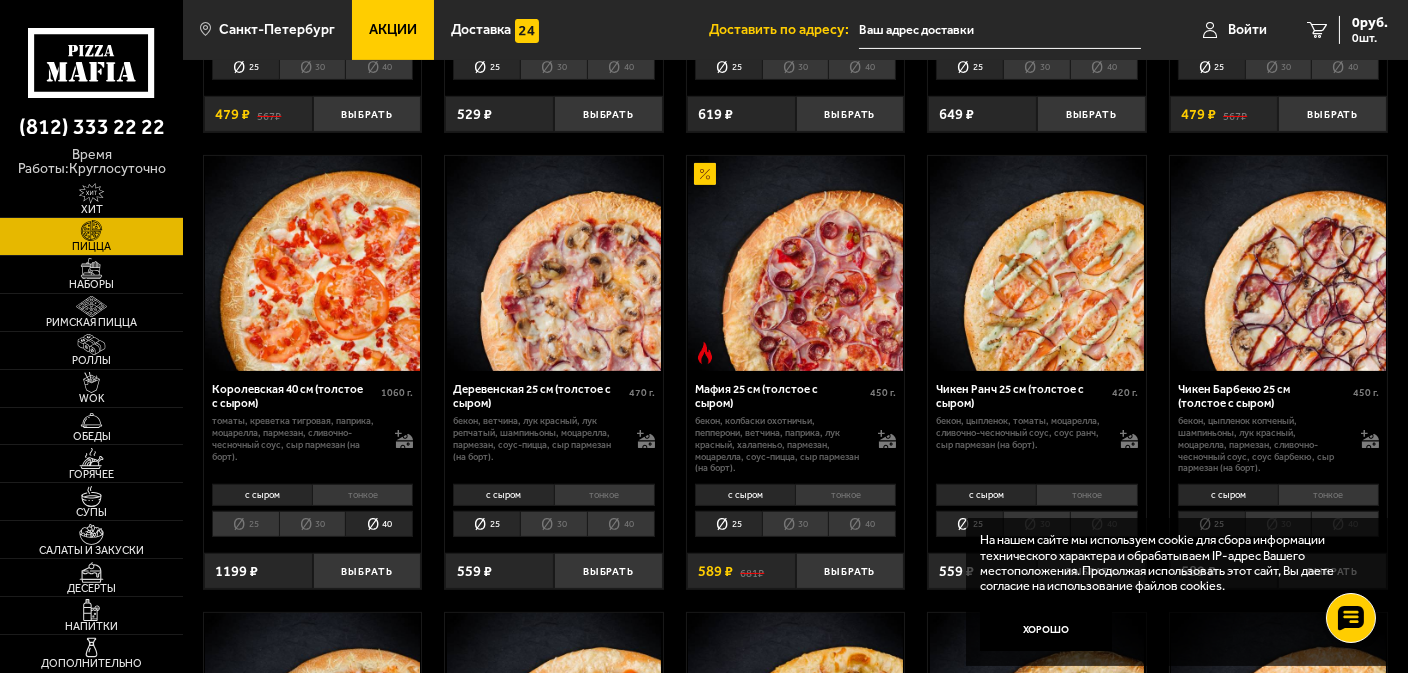 click on "30" at bounding box center [312, 524] 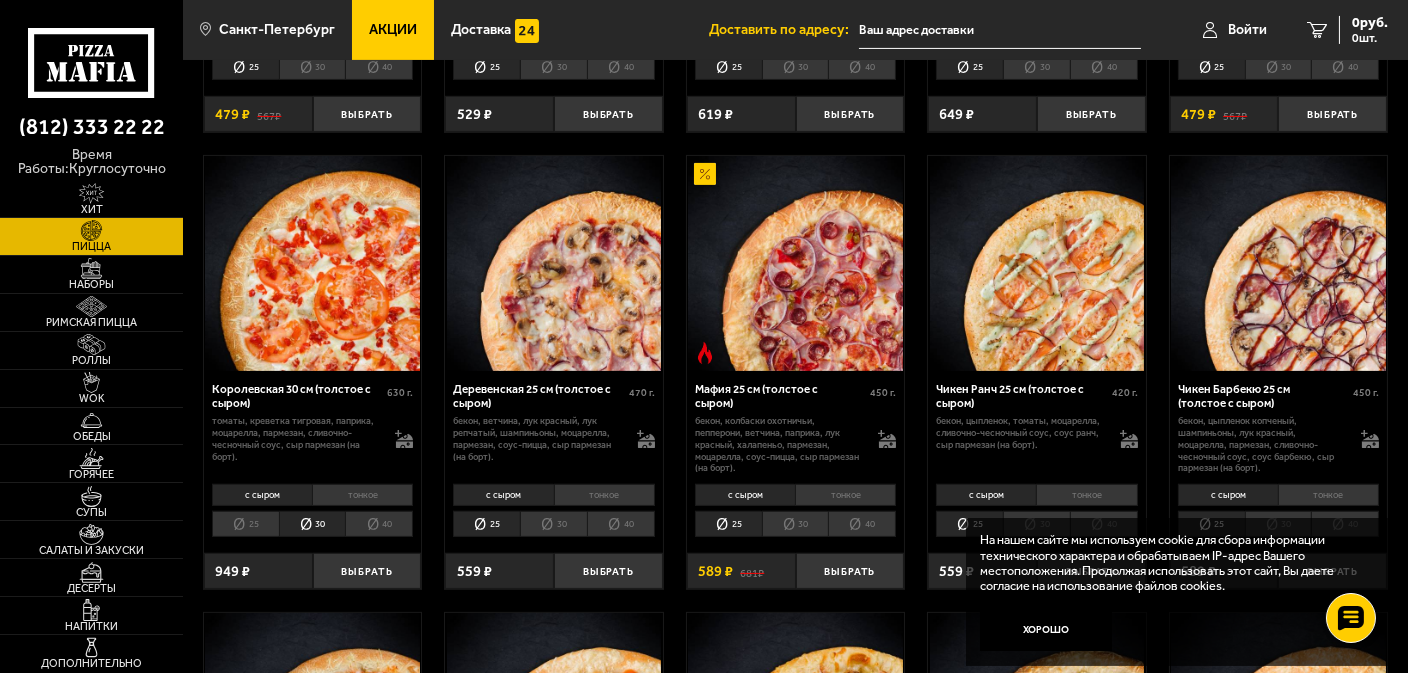 click on "25" at bounding box center [245, 524] 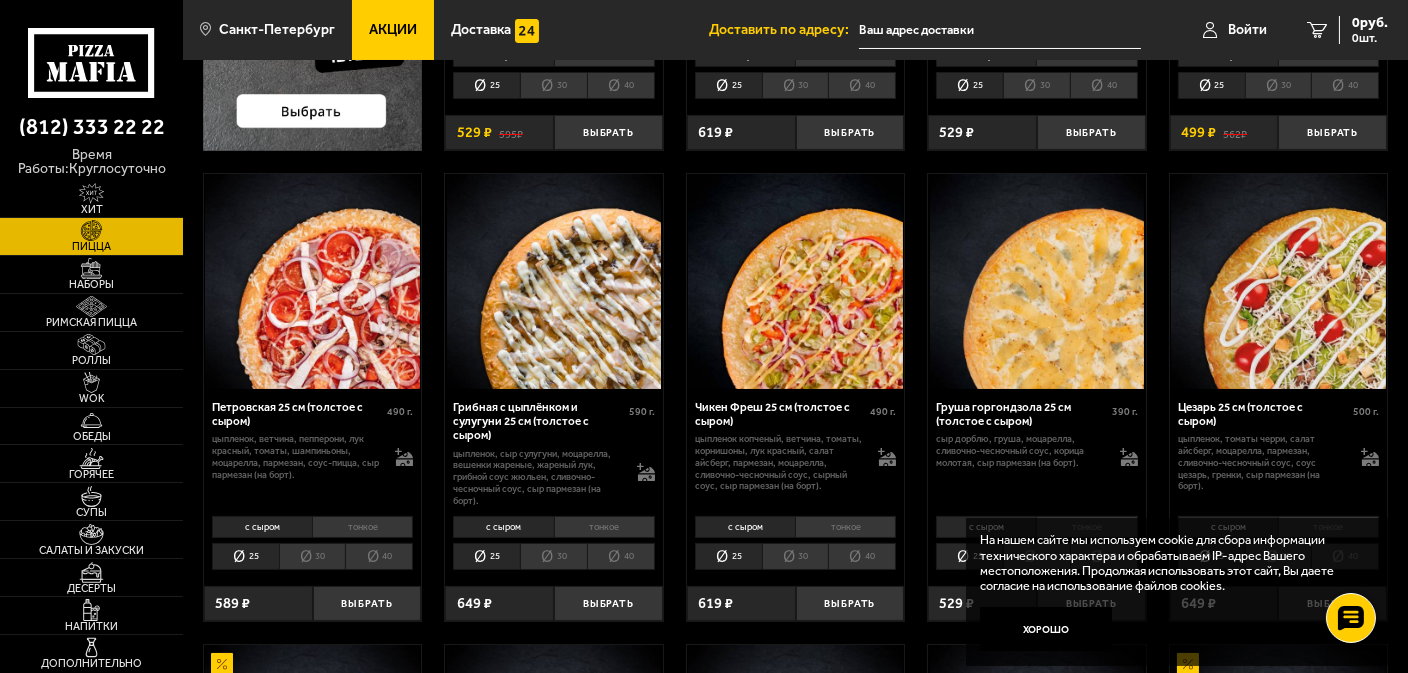 scroll, scrollTop: 500, scrollLeft: 0, axis: vertical 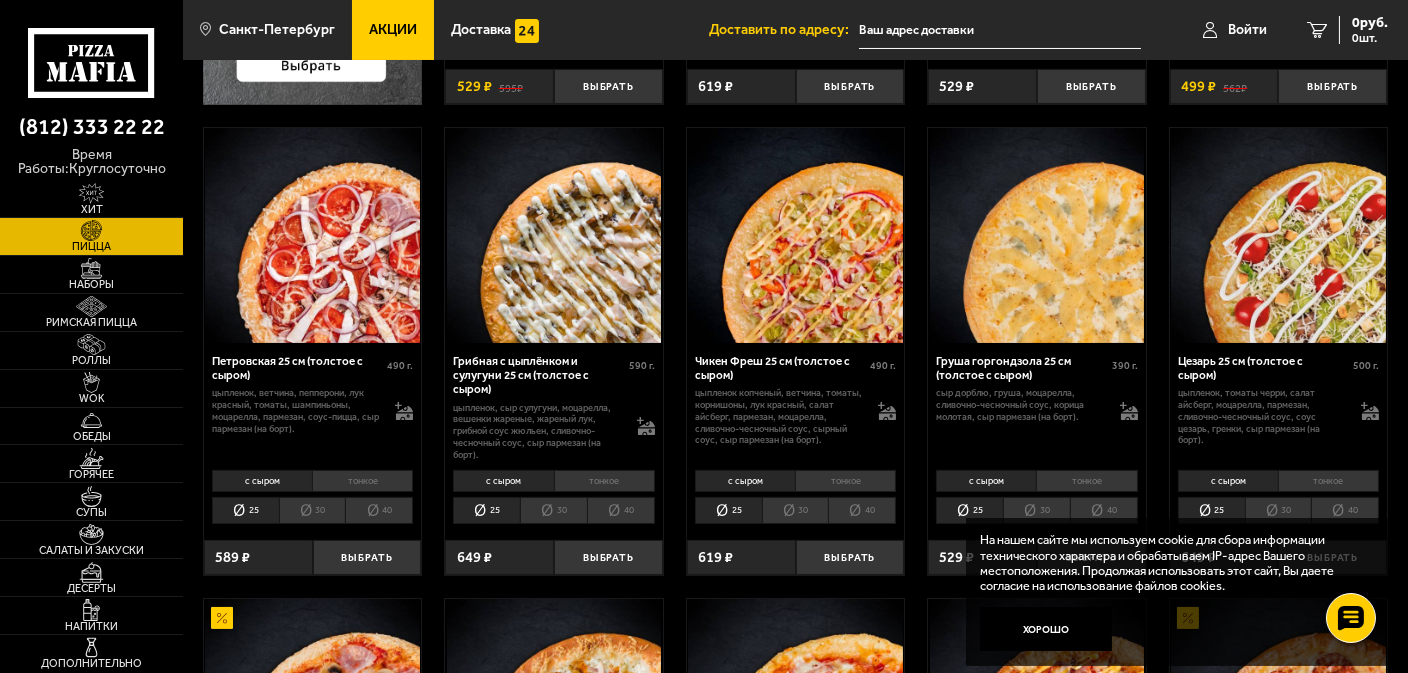 click at bounding box center [1278, 235] 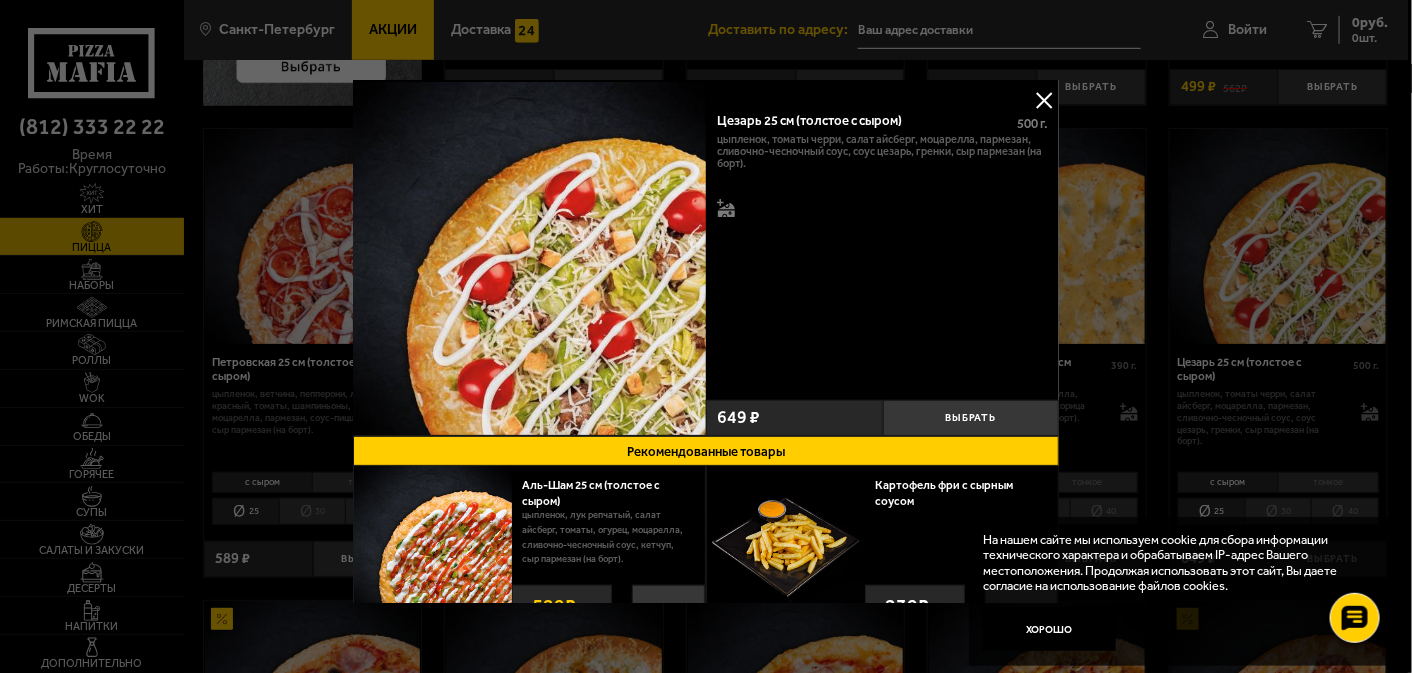 click at bounding box center (1044, 100) 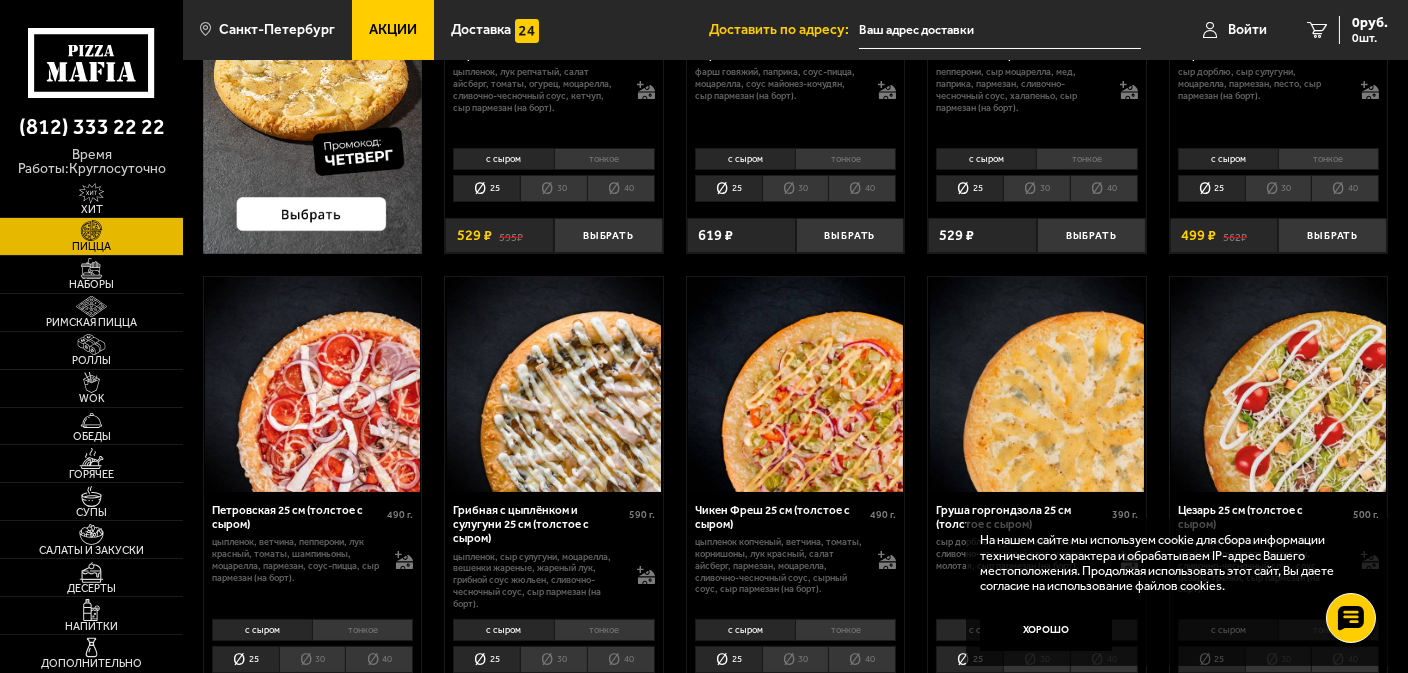 scroll, scrollTop: 300, scrollLeft: 0, axis: vertical 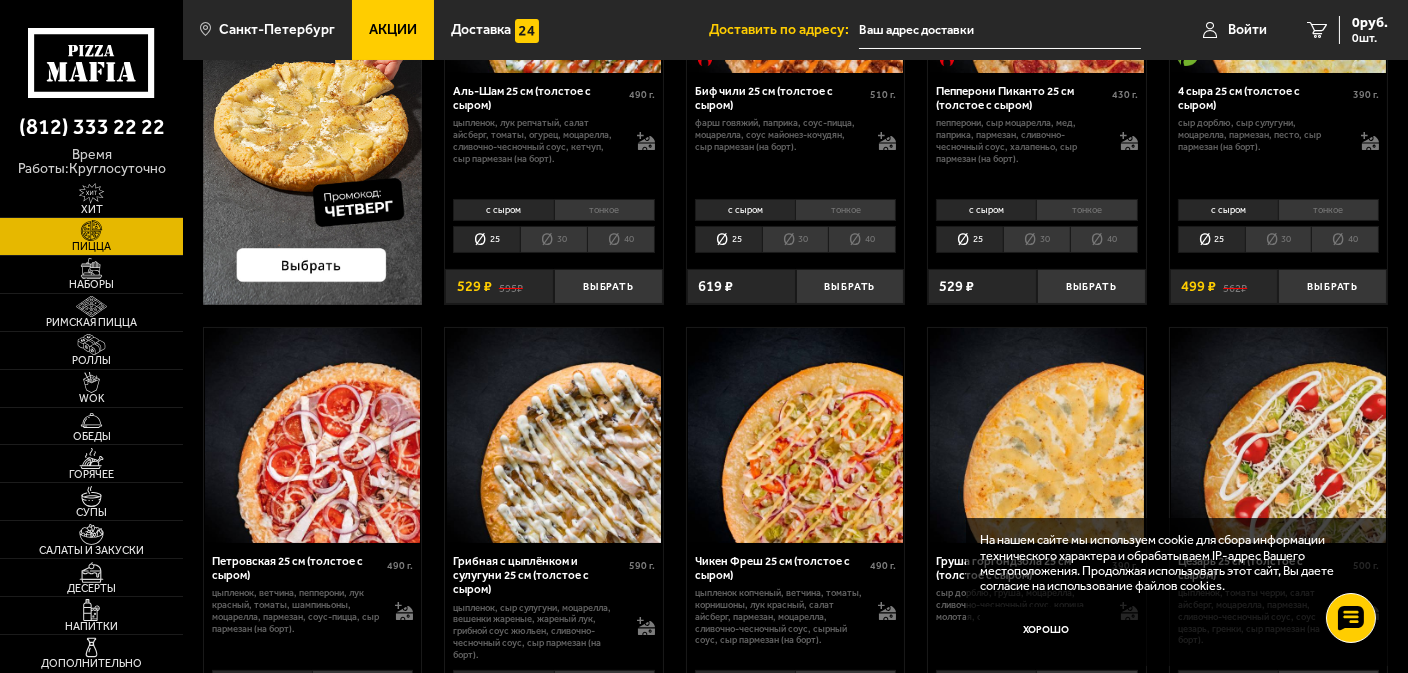 click at bounding box center (795, 435) 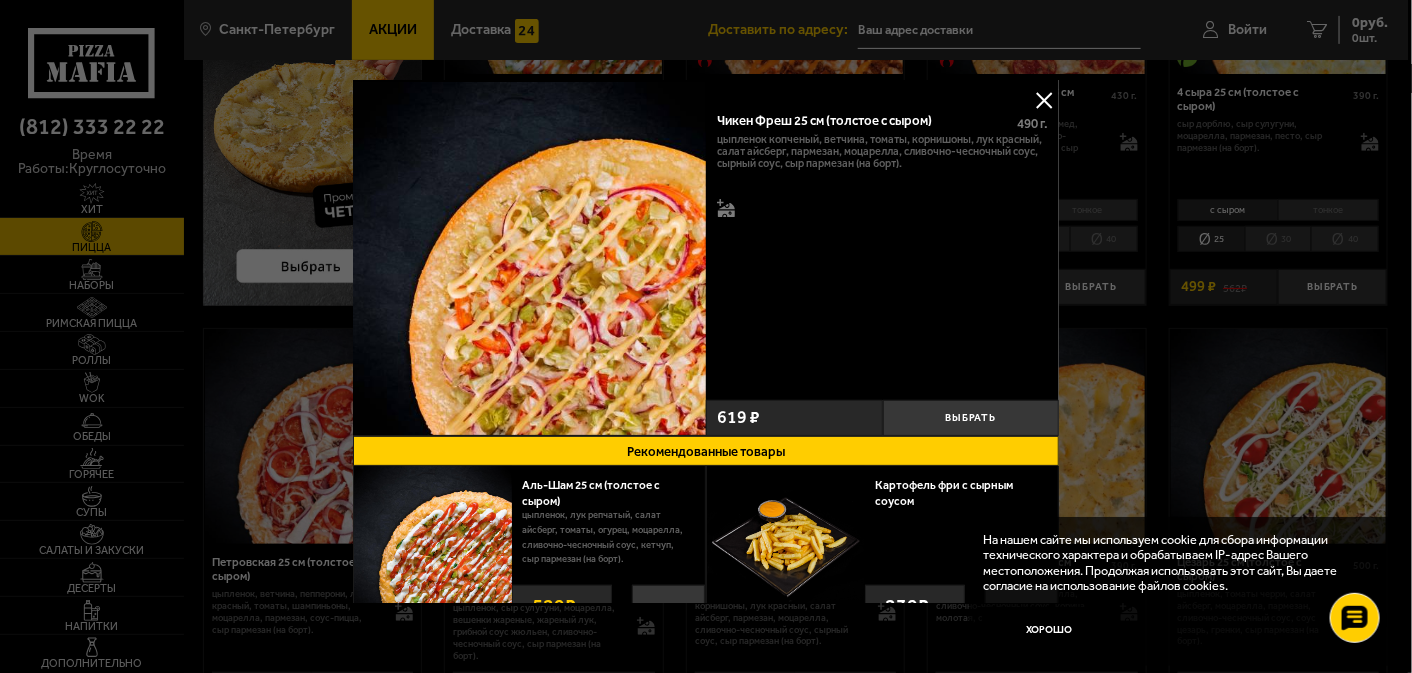 click at bounding box center (1044, 100) 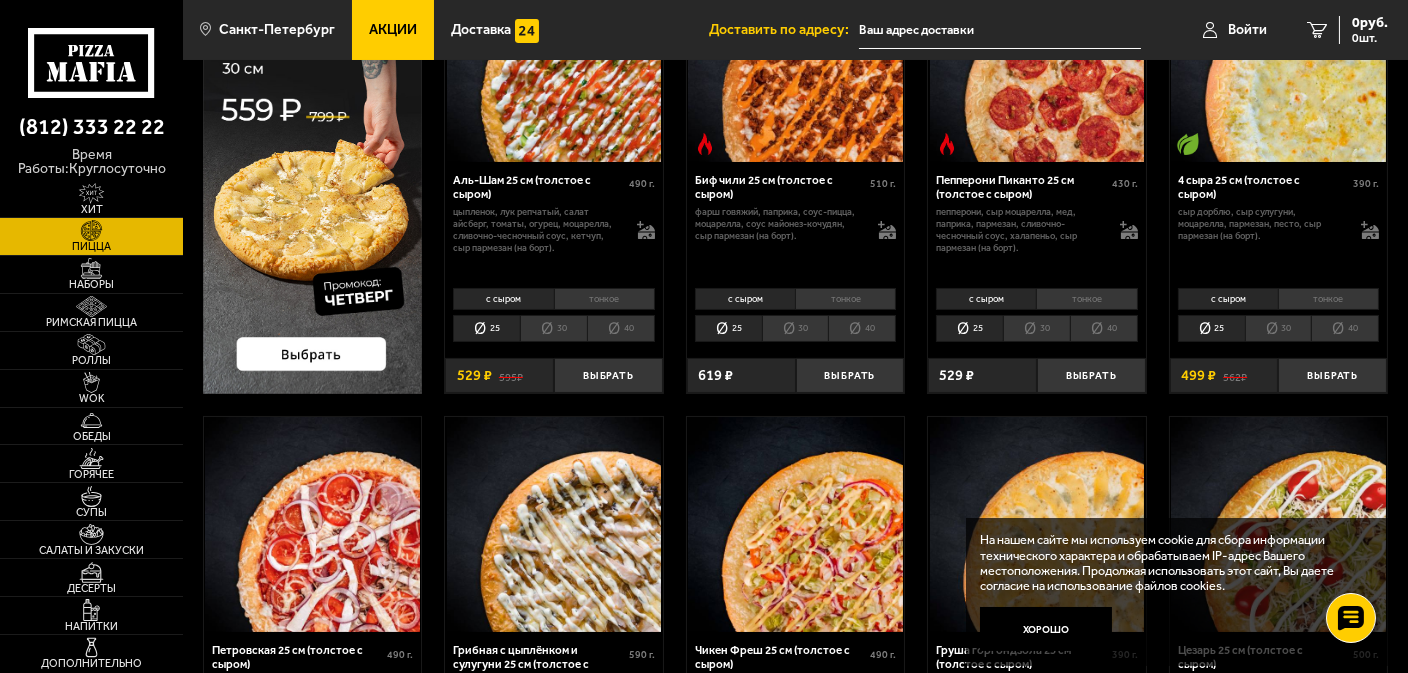 scroll, scrollTop: 100, scrollLeft: 0, axis: vertical 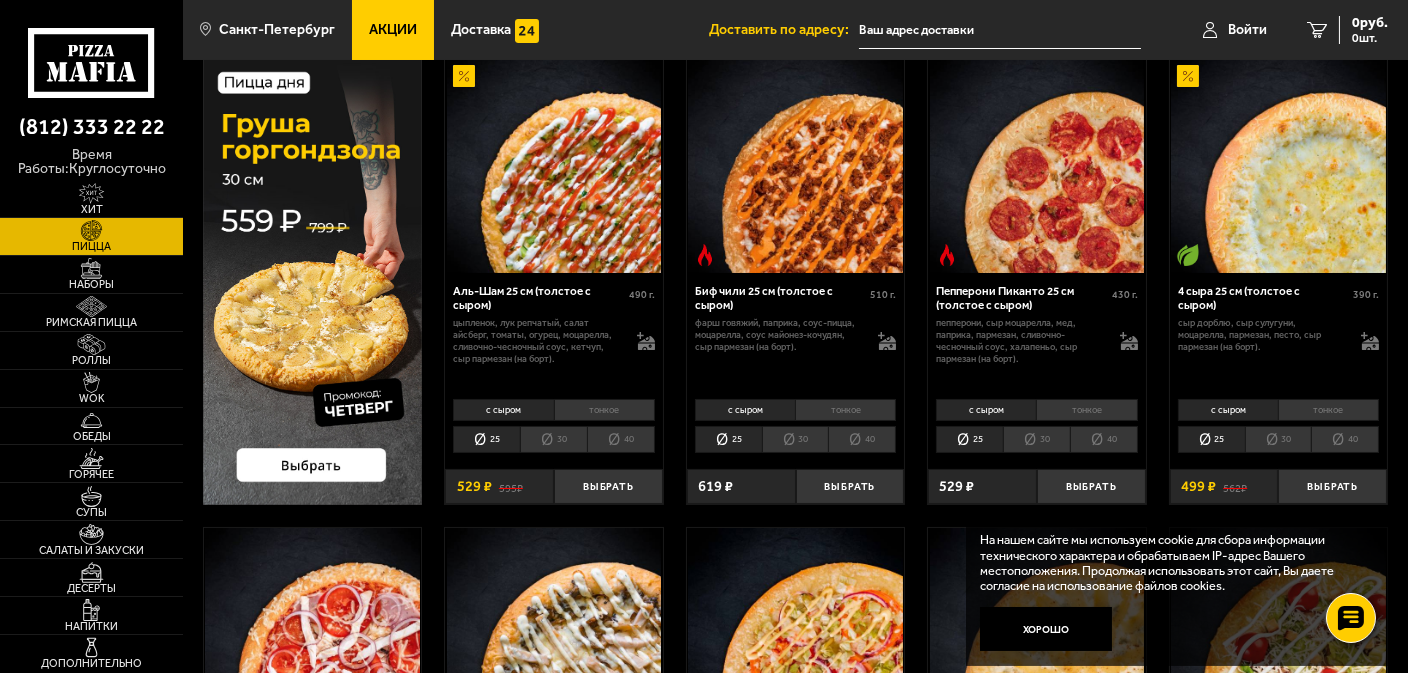 click at bounding box center [553, 165] 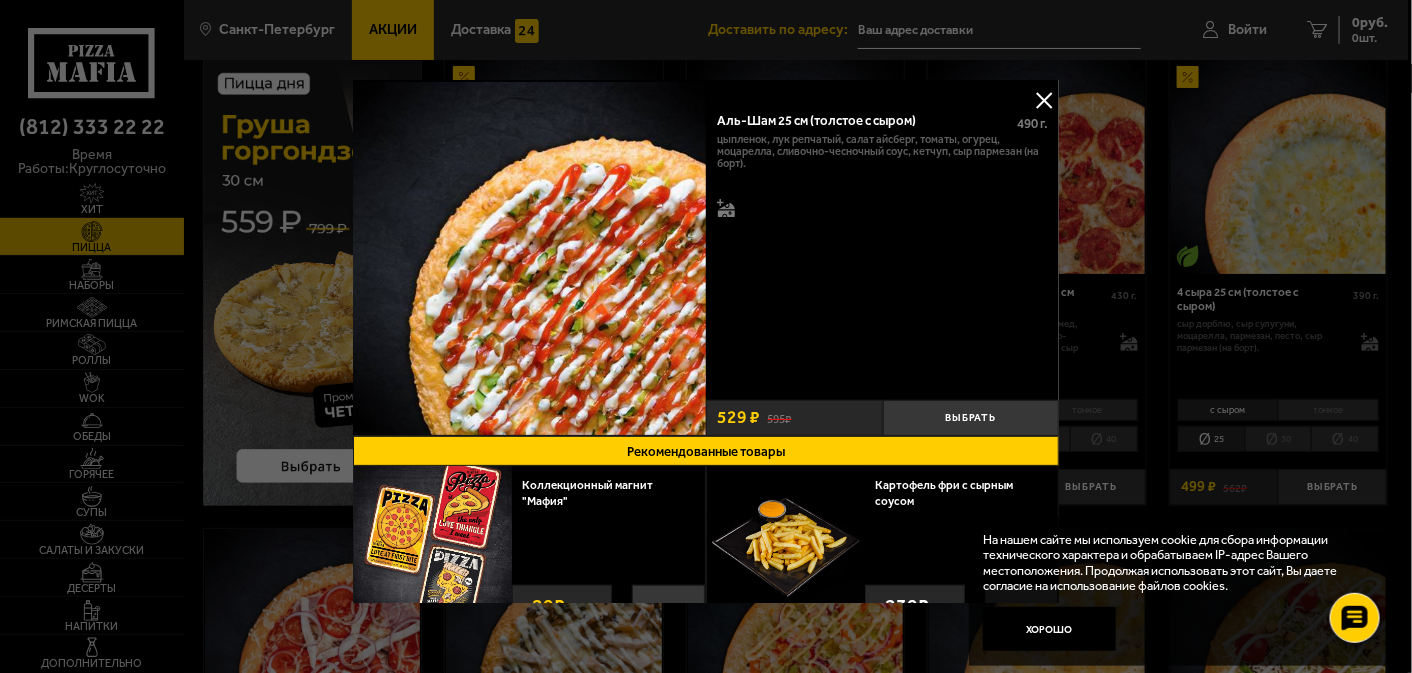 click at bounding box center [1044, 100] 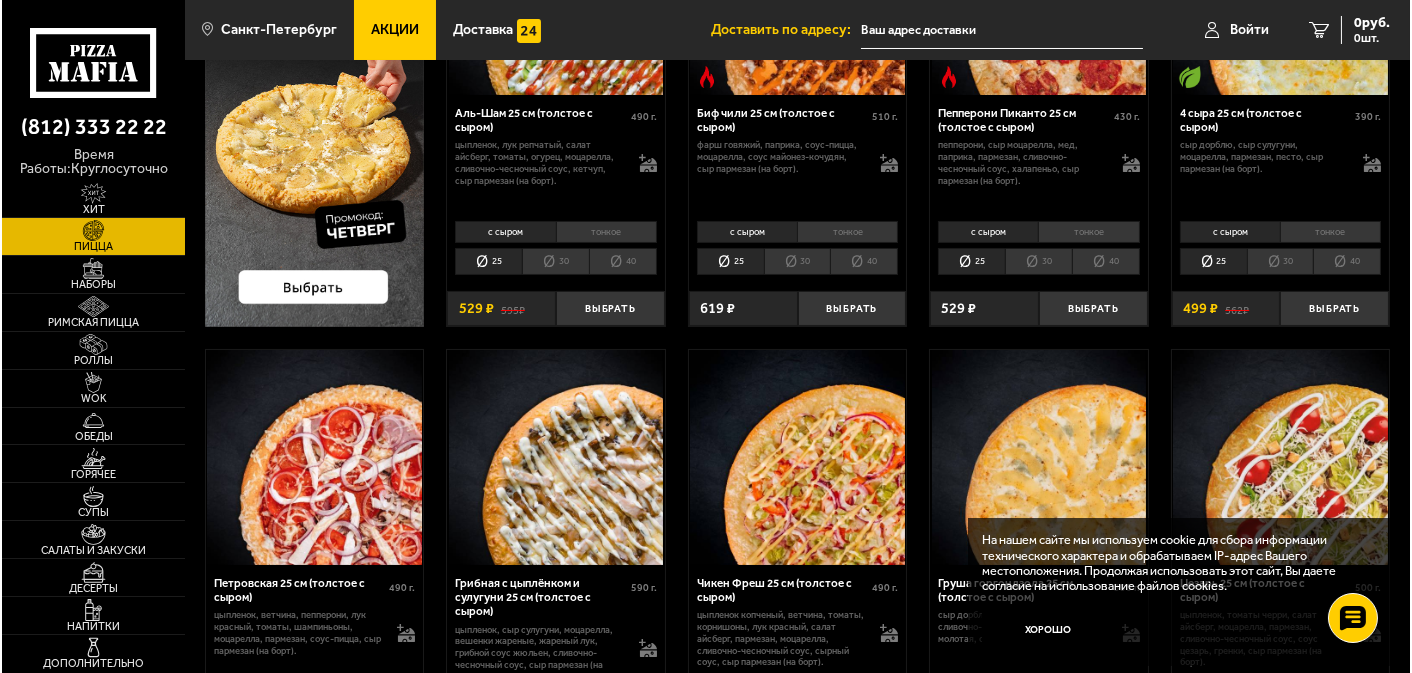 scroll, scrollTop: 300, scrollLeft: 0, axis: vertical 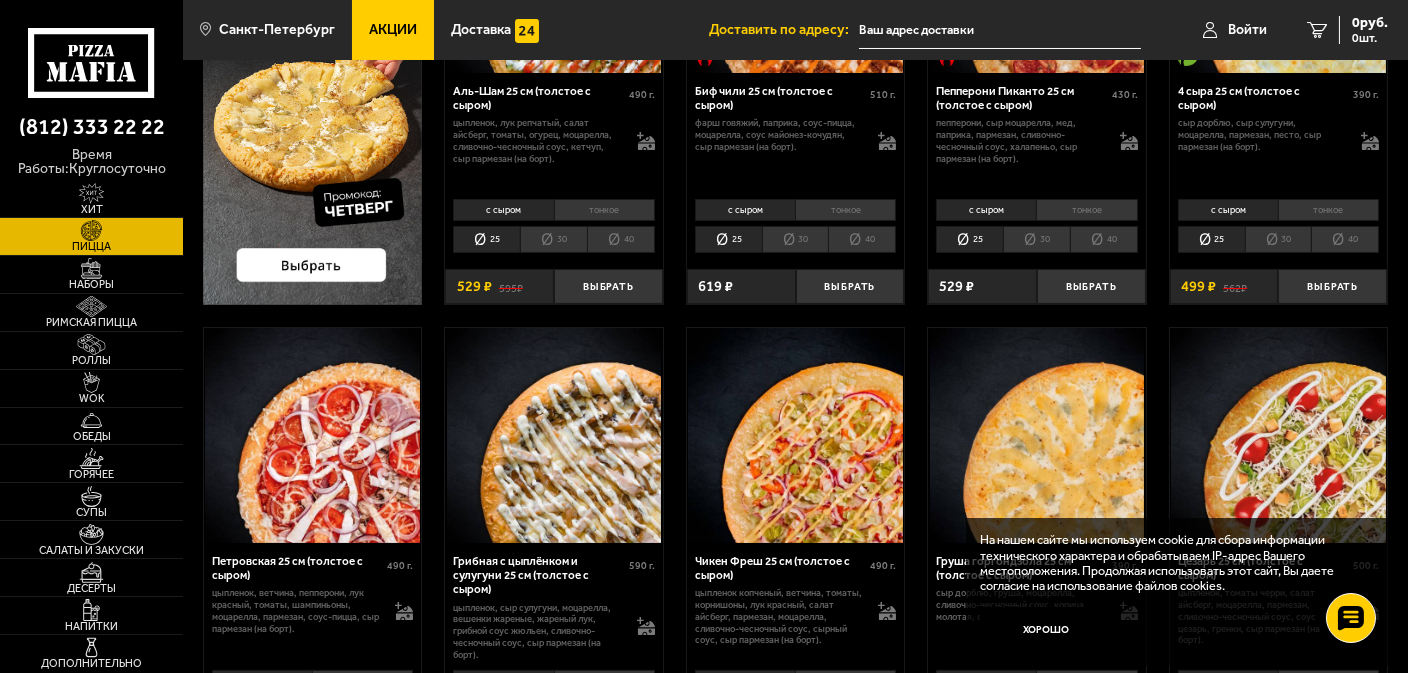 click at bounding box center [1278, 435] 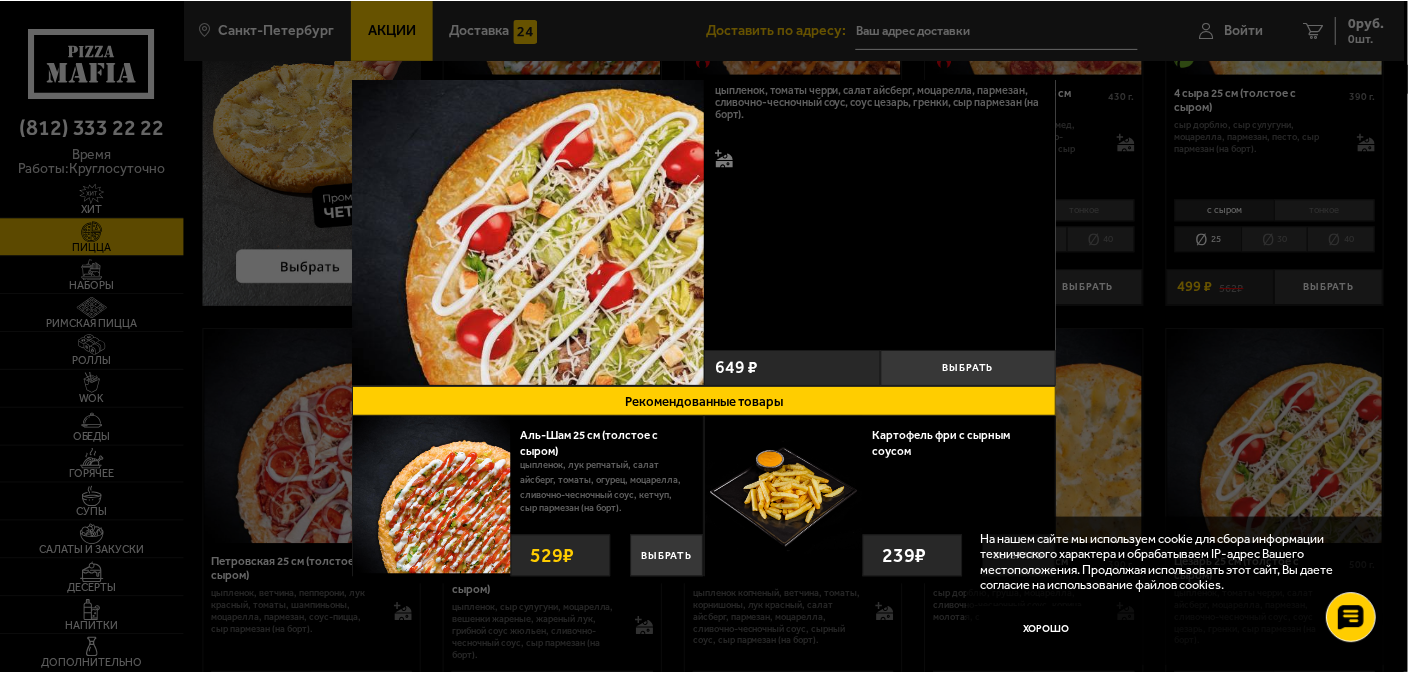 scroll, scrollTop: 0, scrollLeft: 0, axis: both 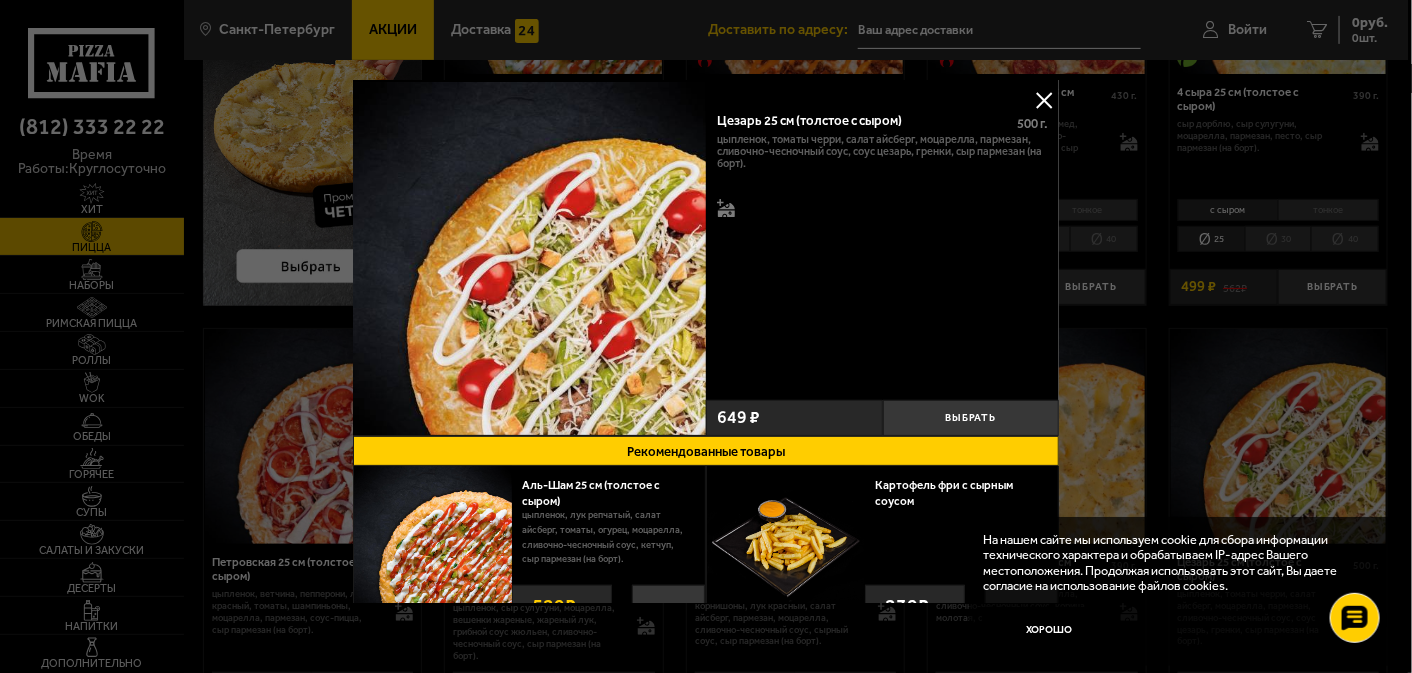 click at bounding box center (1044, 100) 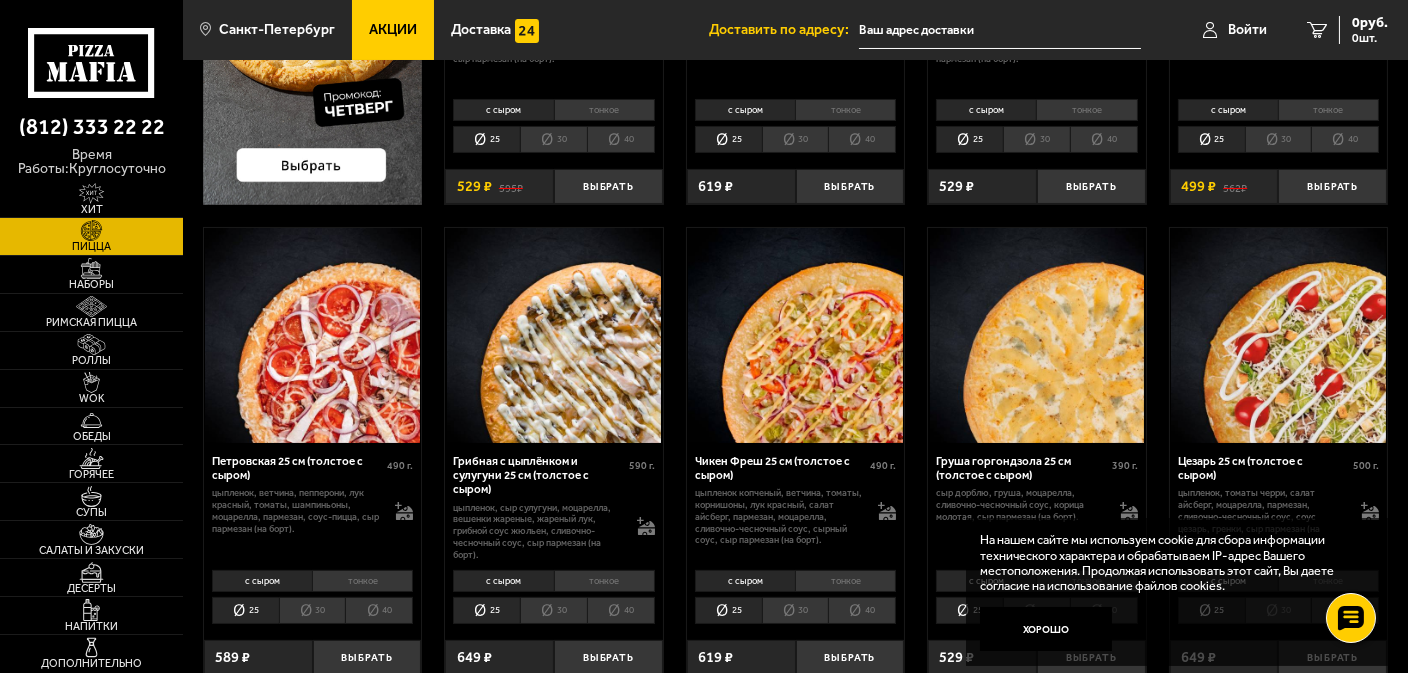 scroll, scrollTop: 600, scrollLeft: 0, axis: vertical 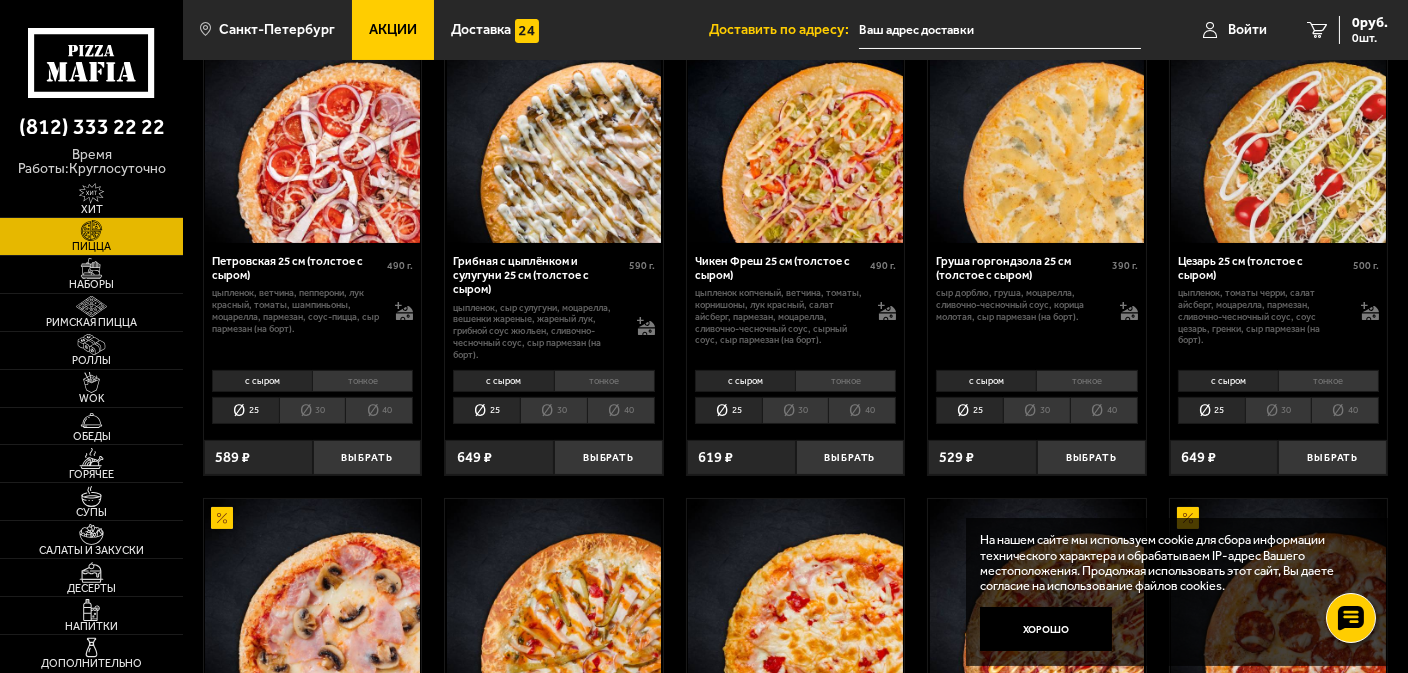 click on "30" at bounding box center (1278, 410) 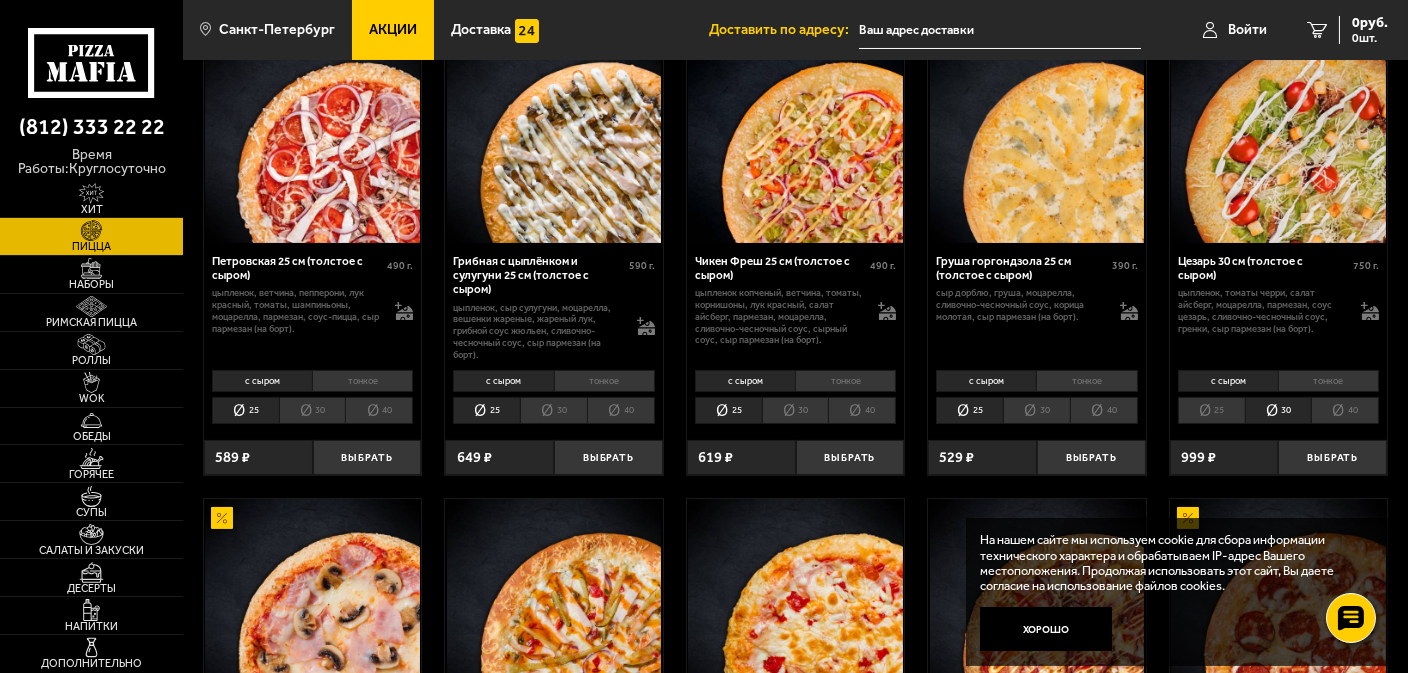 click on "25" at bounding box center (1211, 410) 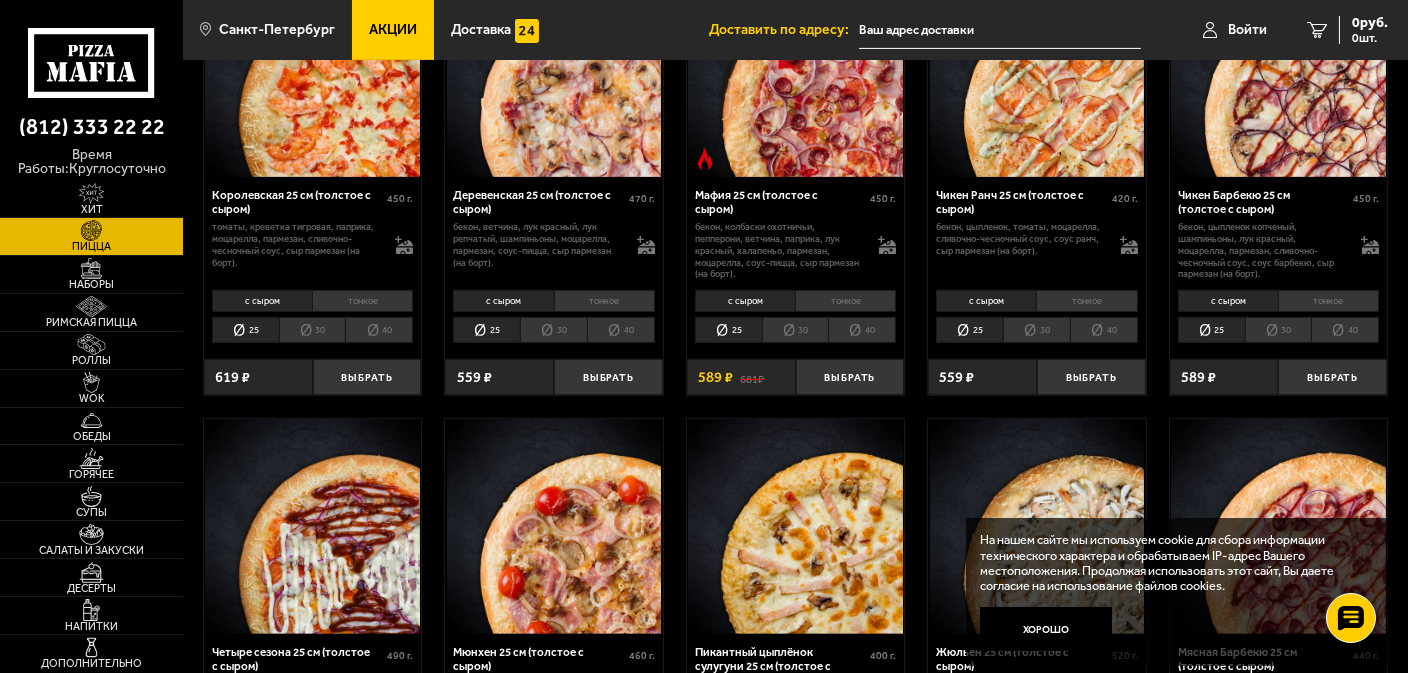 scroll, scrollTop: 1600, scrollLeft: 0, axis: vertical 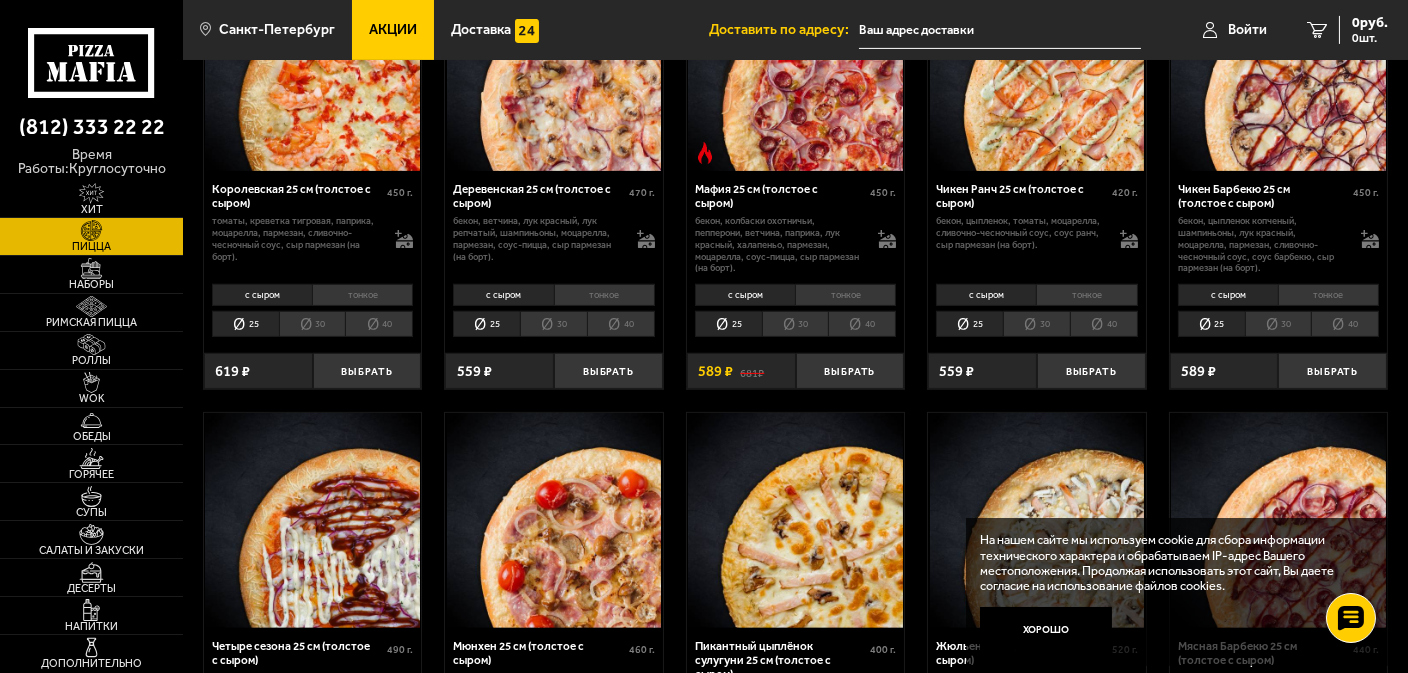 click on "30" at bounding box center (312, 324) 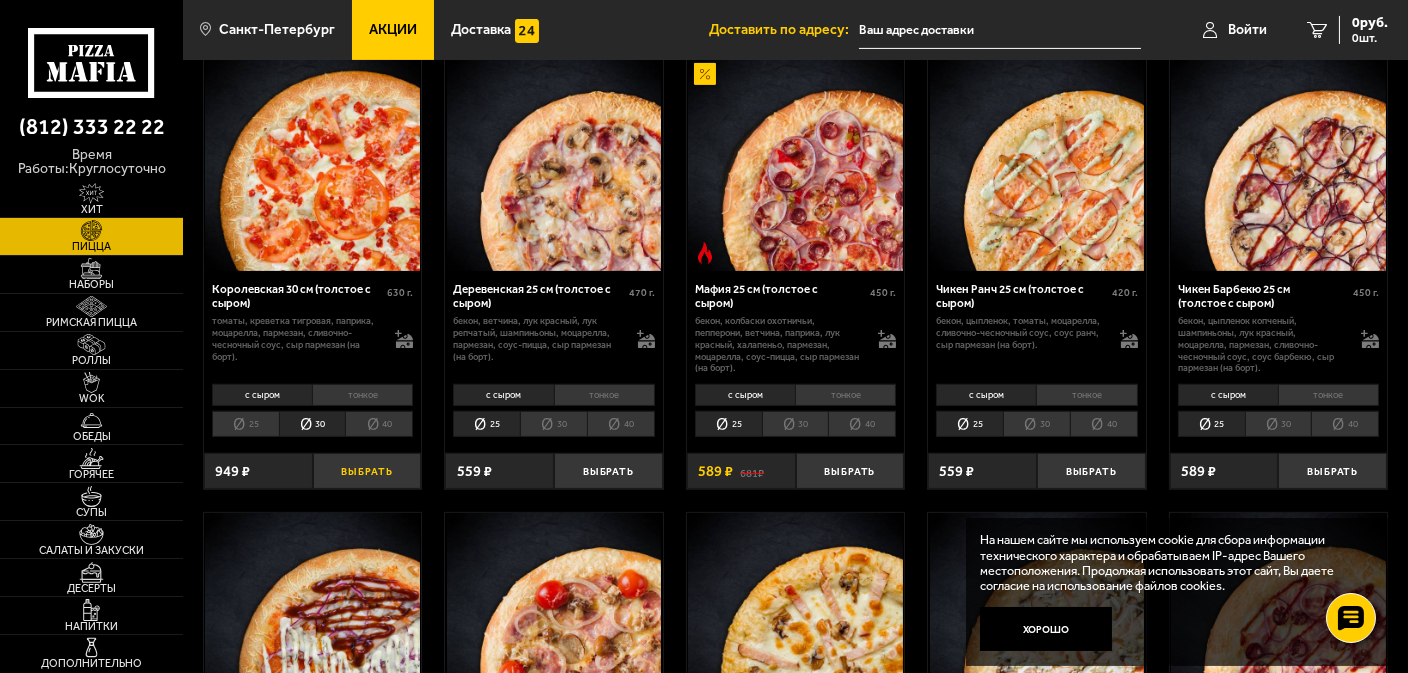 scroll, scrollTop: 1400, scrollLeft: 0, axis: vertical 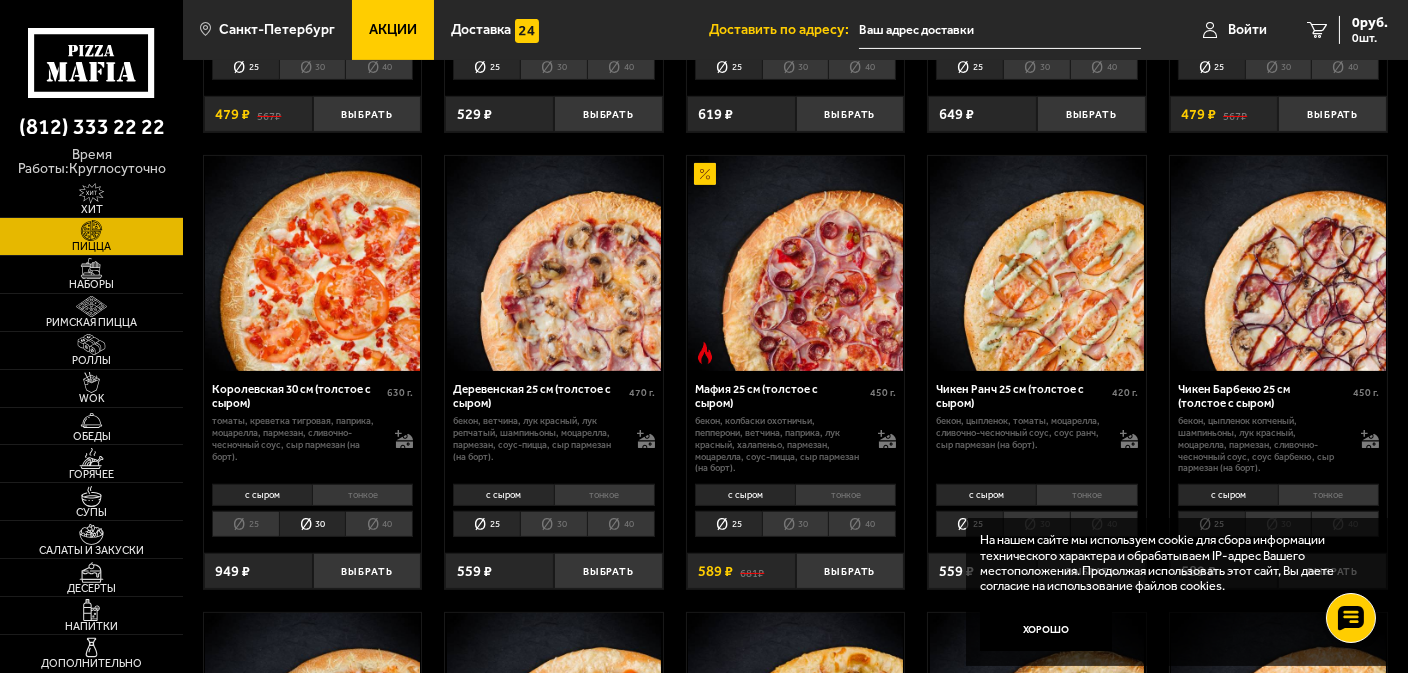 click on "25" at bounding box center (245, 524) 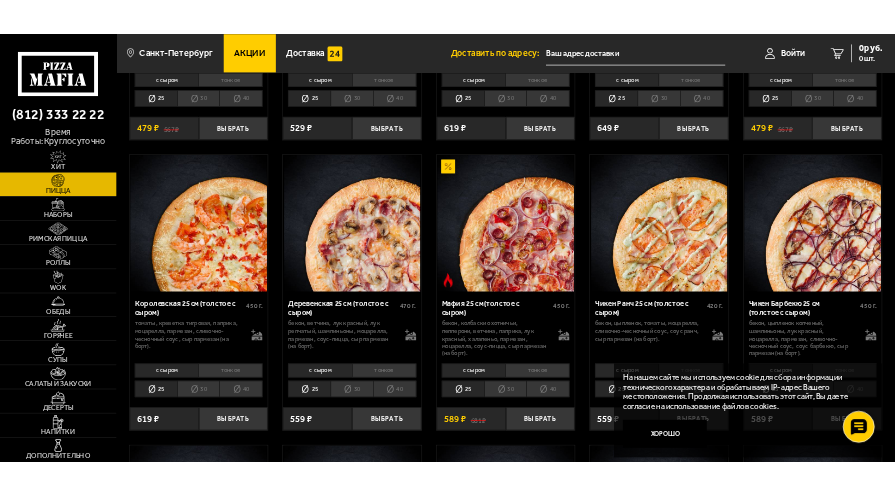 scroll, scrollTop: 1400, scrollLeft: 0, axis: vertical 